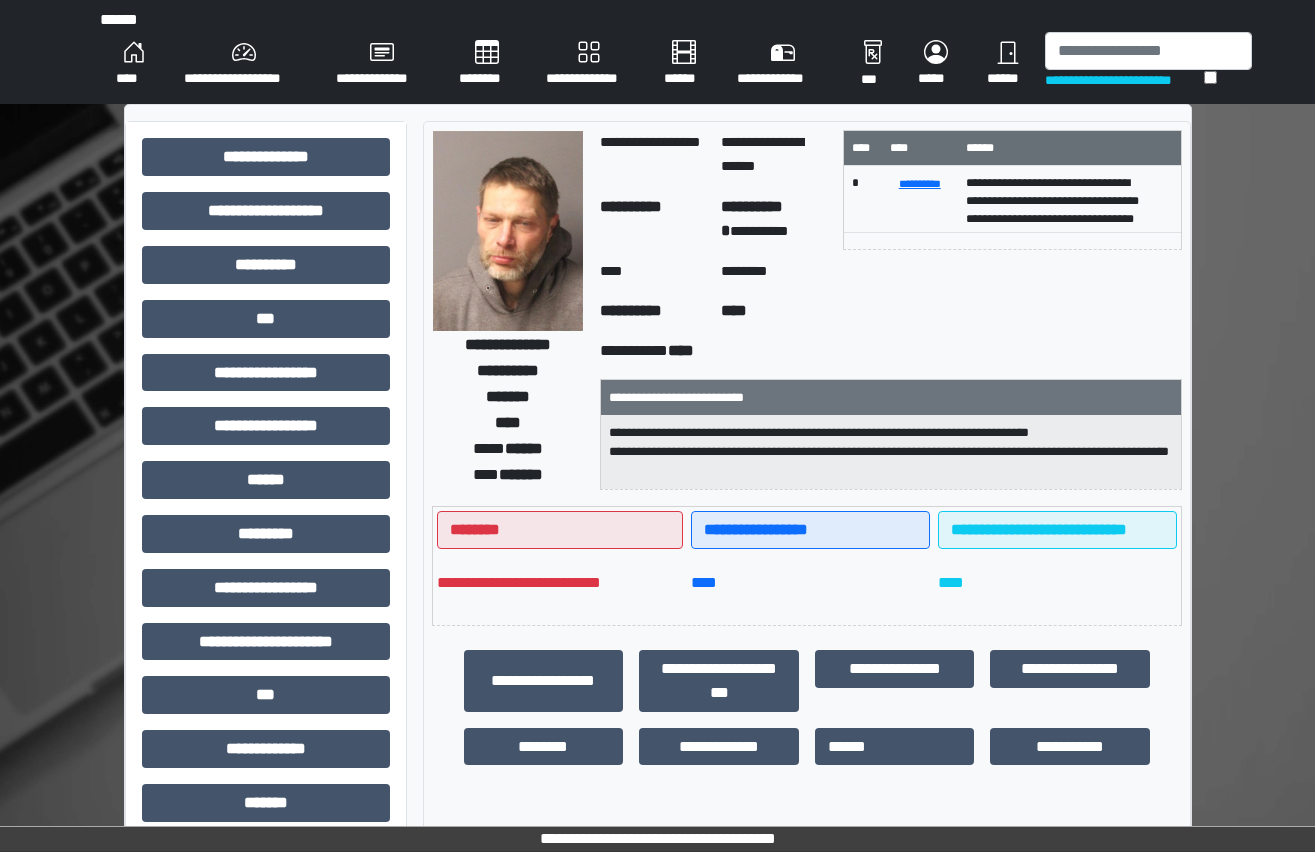 scroll, scrollTop: 90, scrollLeft: 0, axis: vertical 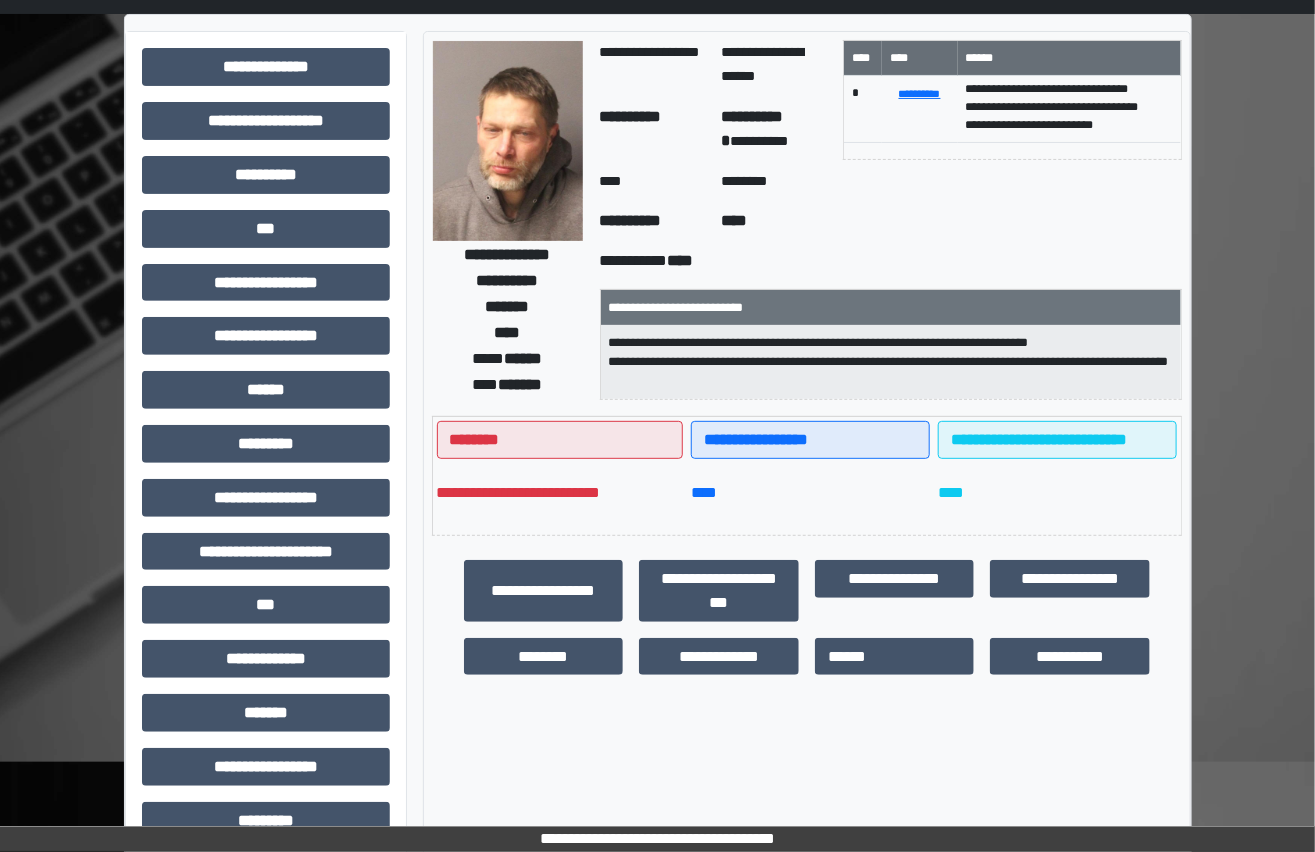 drag, startPoint x: 79, startPoint y: 430, endPoint x: 113, endPoint y: 377, distance: 62.968246 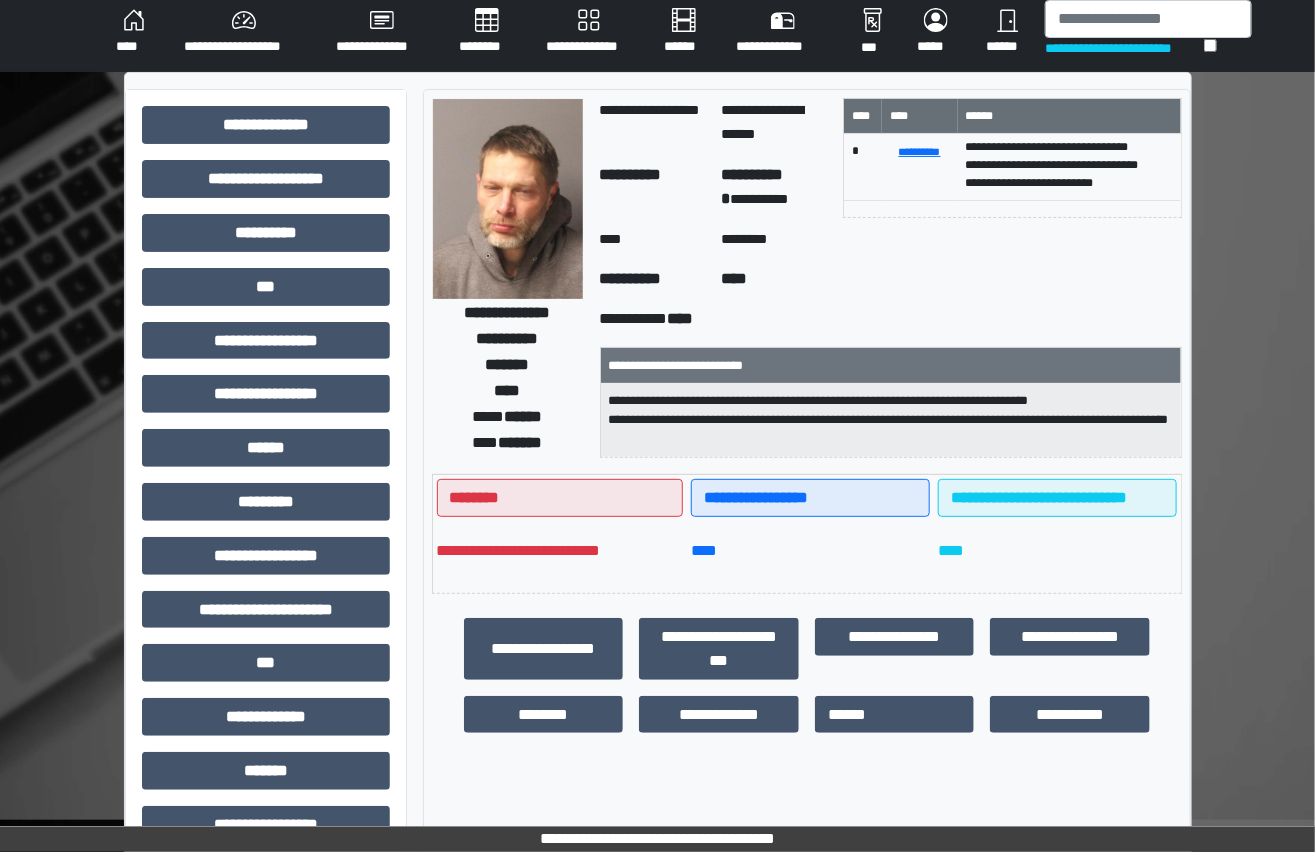 scroll, scrollTop: 0, scrollLeft: 0, axis: both 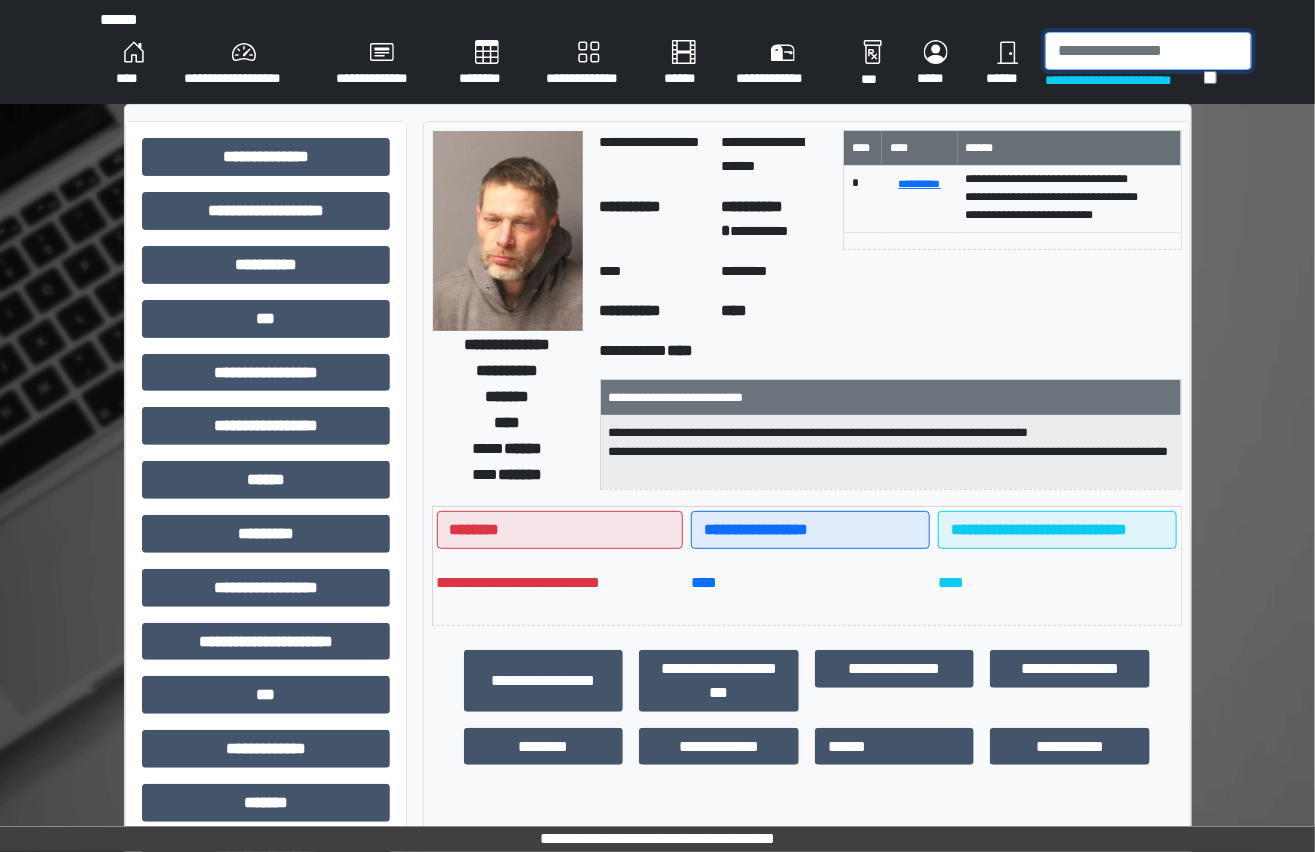 click at bounding box center (1148, 51) 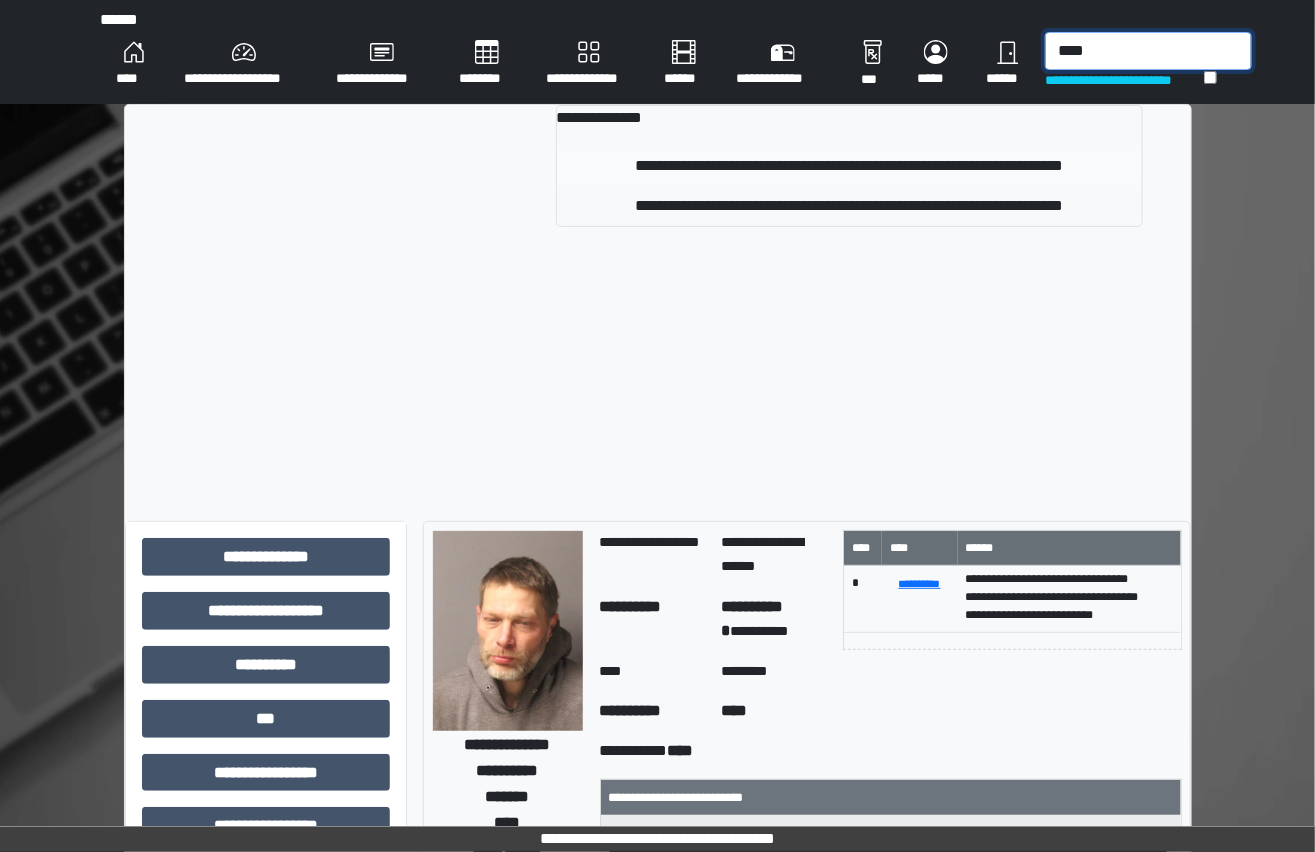 type on "****" 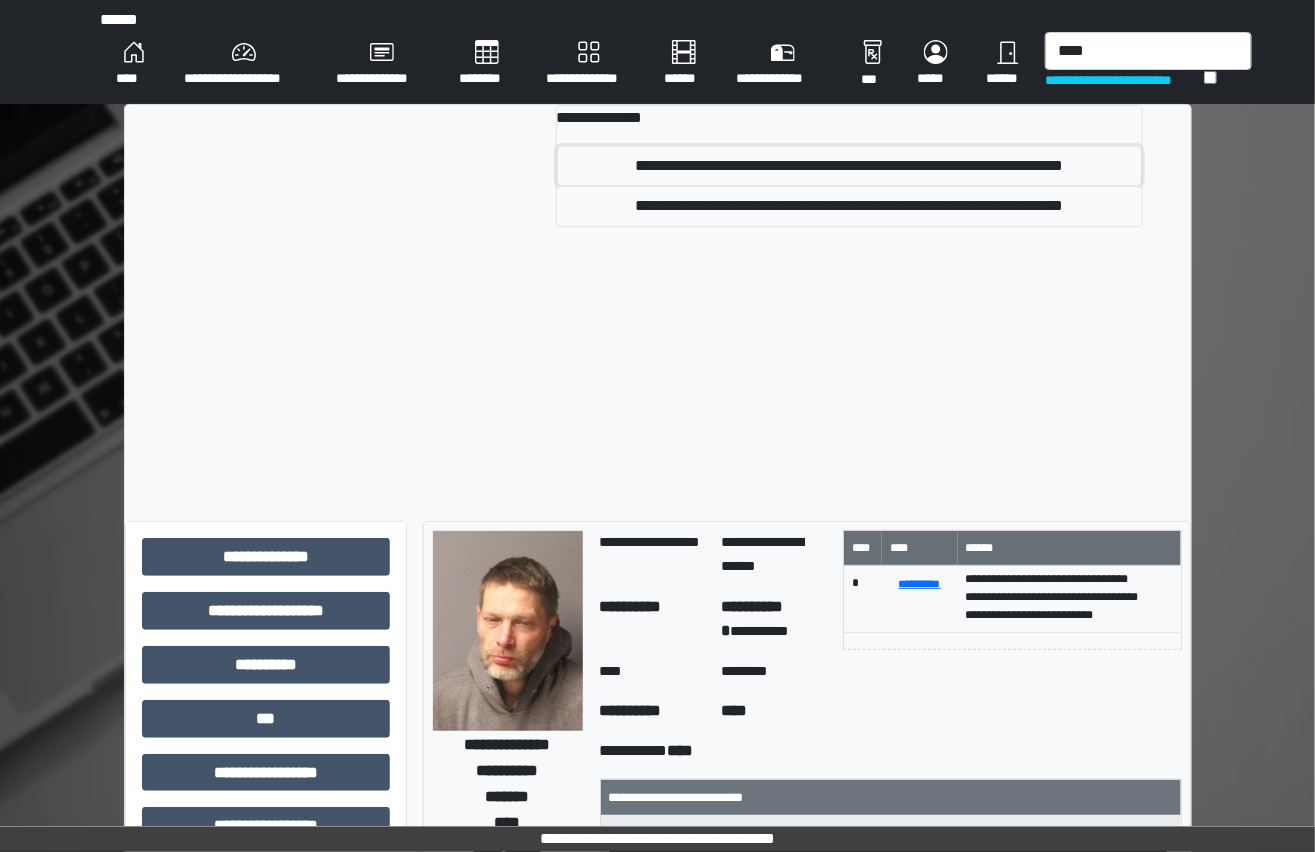 click on "**********" at bounding box center [849, 166] 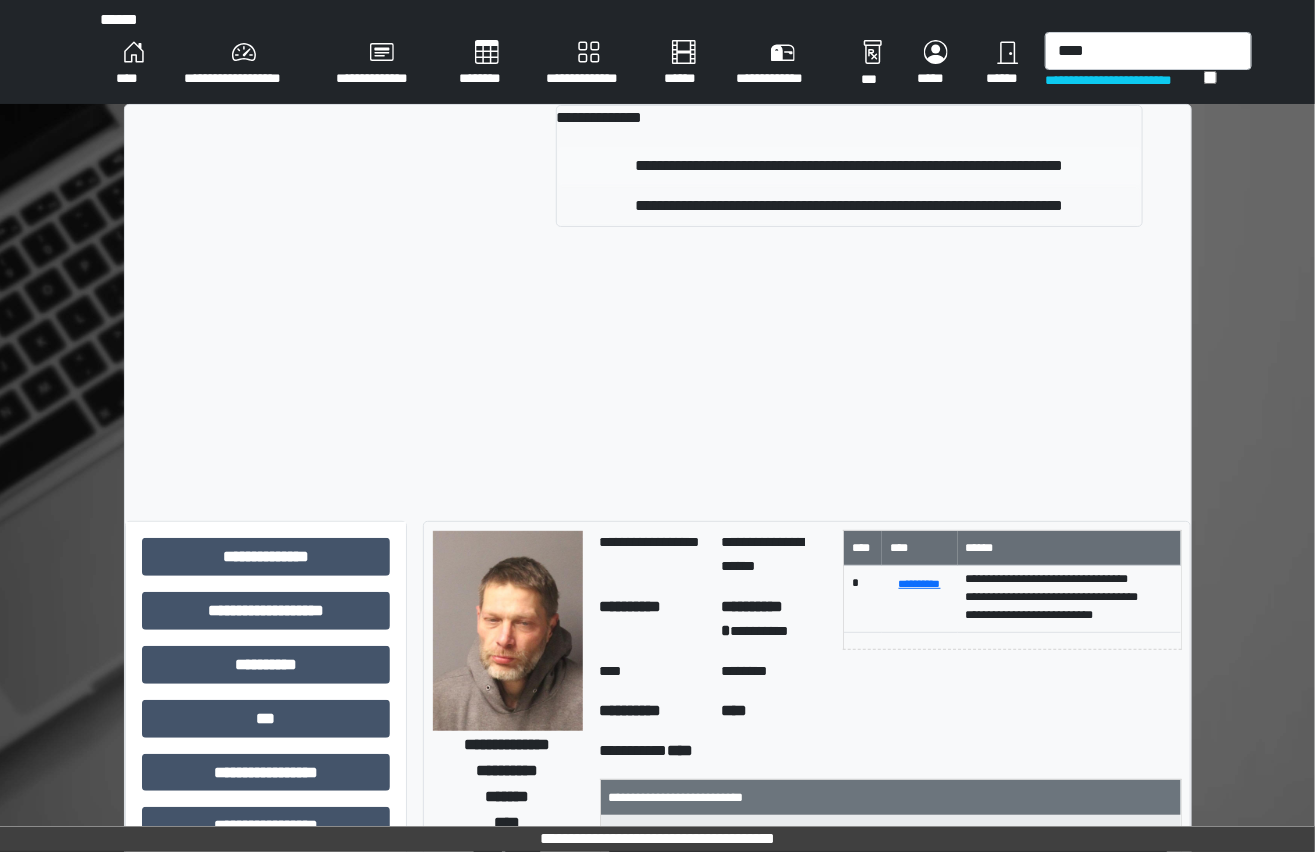 type 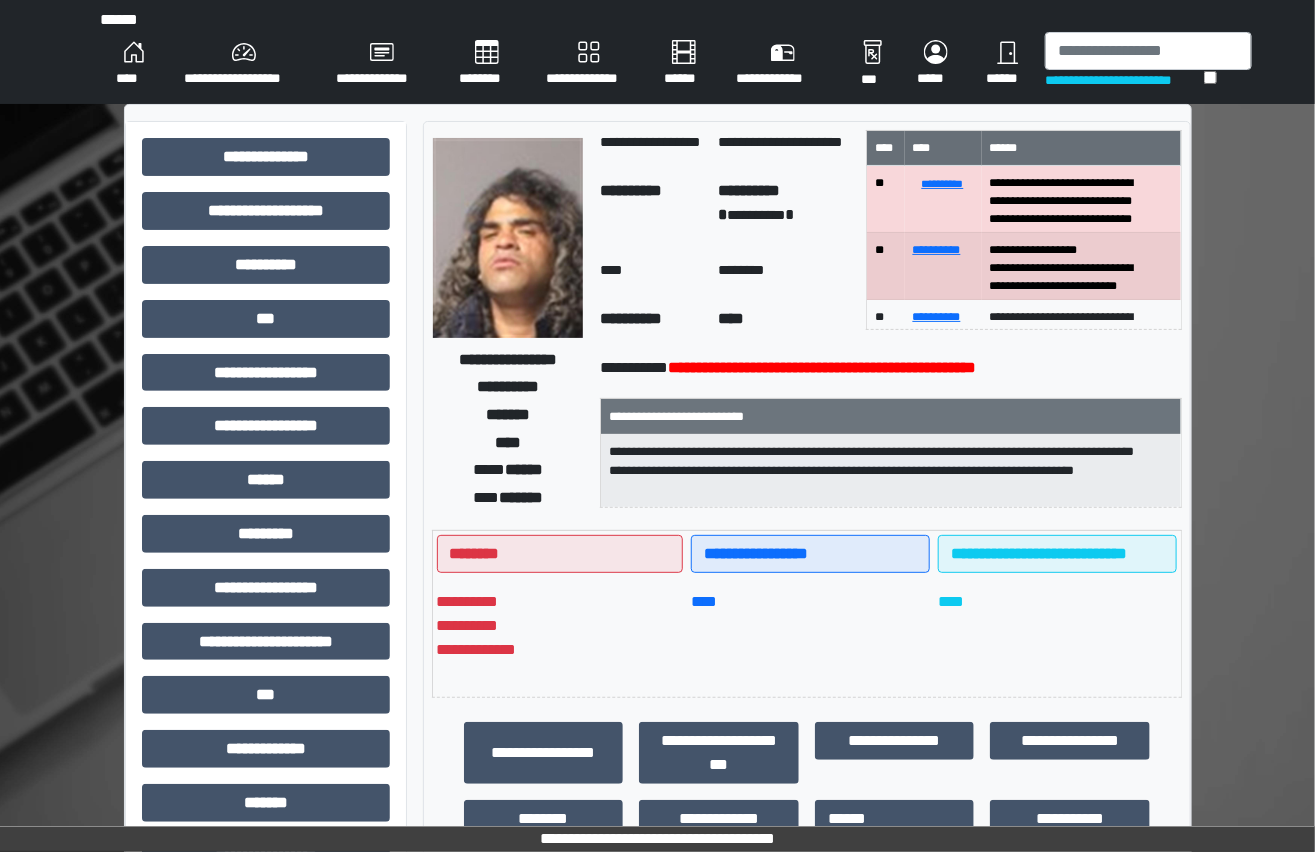 click on "**********" at bounding box center [657, 649] 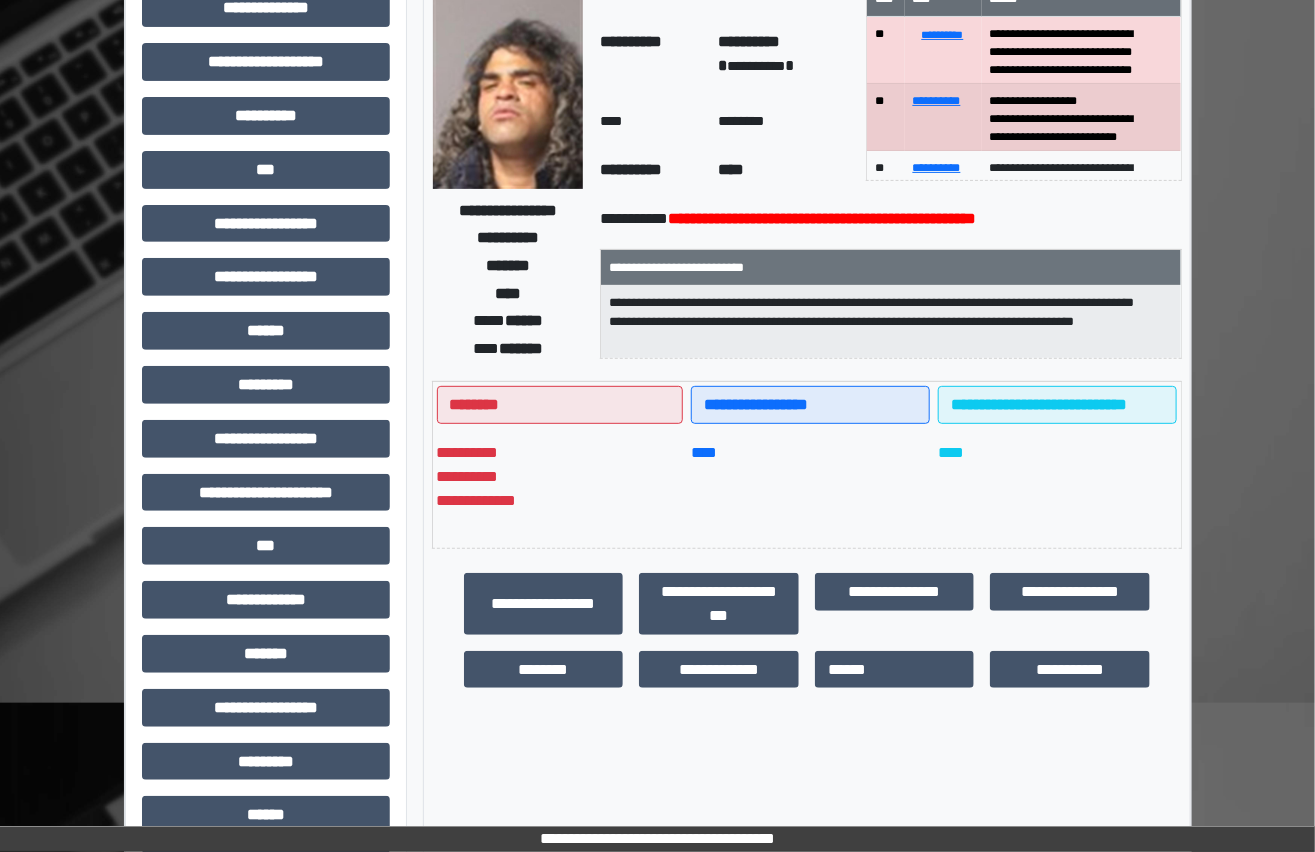 scroll, scrollTop: 181, scrollLeft: 0, axis: vertical 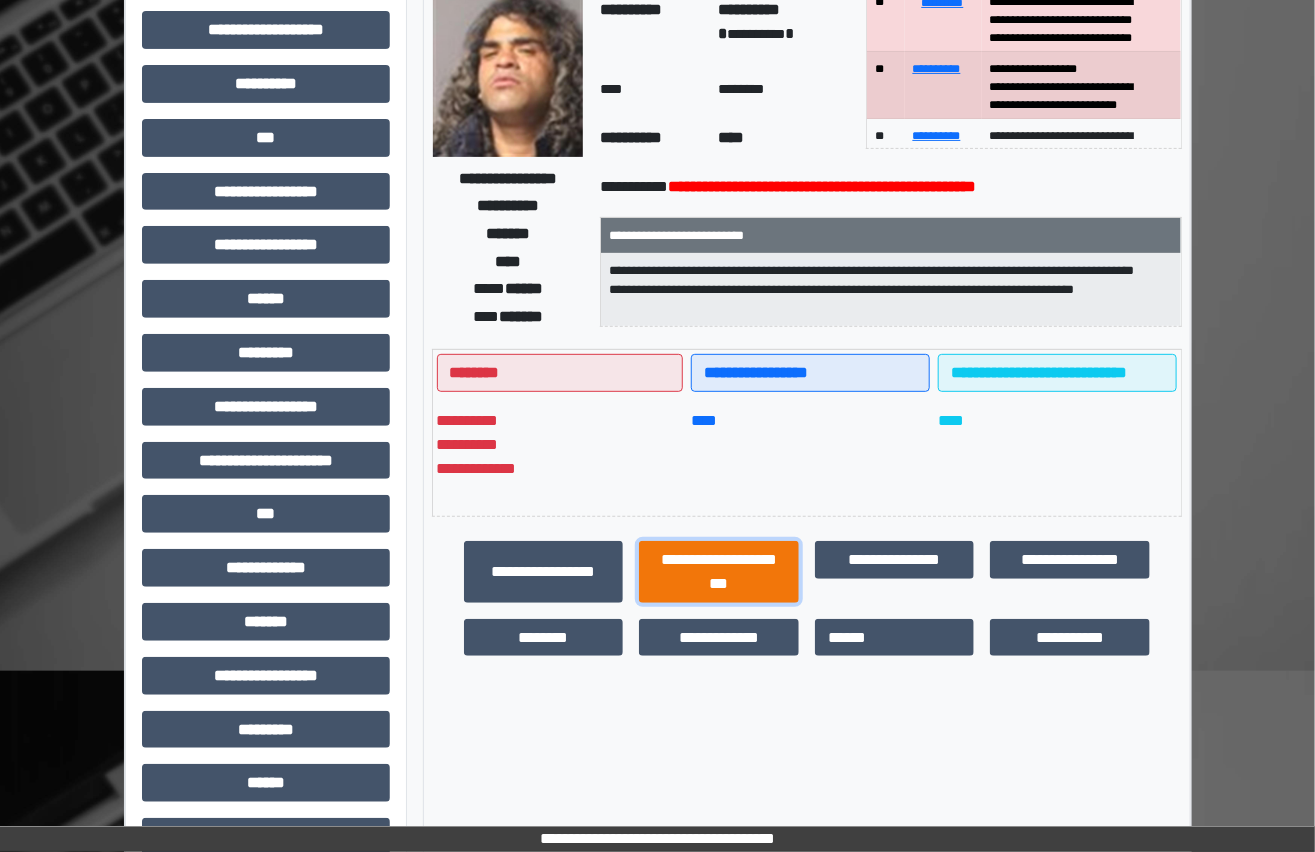 click on "**********" at bounding box center [719, 572] 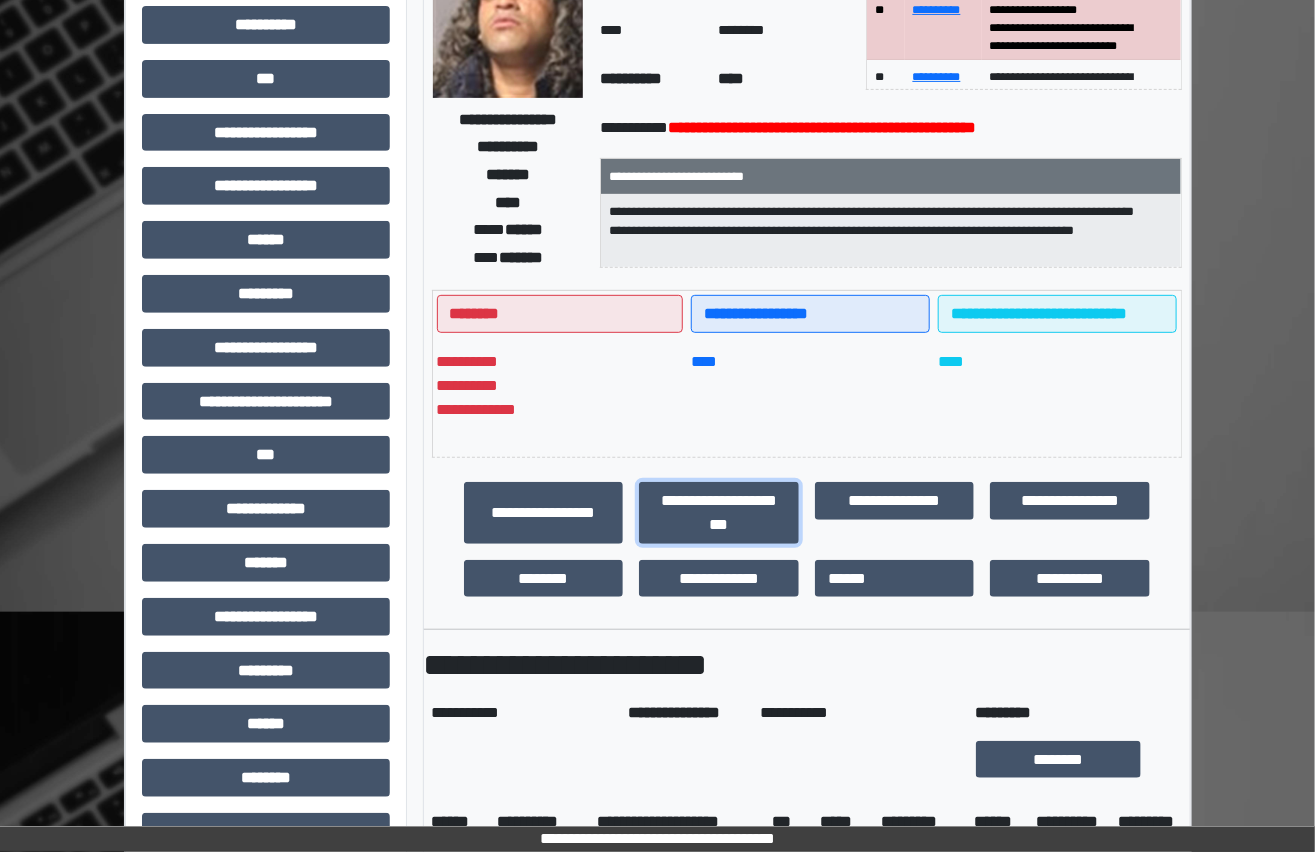 scroll, scrollTop: 272, scrollLeft: 0, axis: vertical 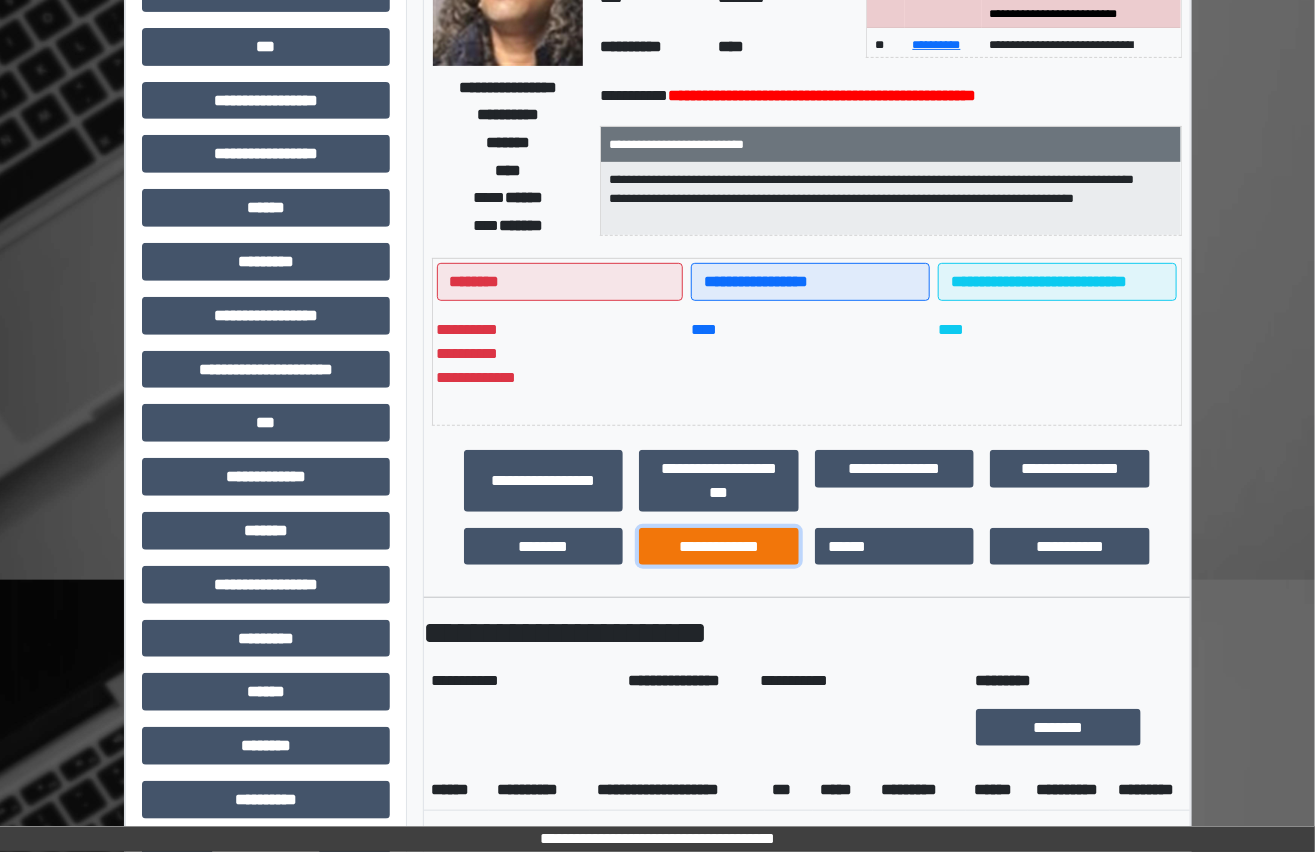 click on "**********" at bounding box center (719, 547) 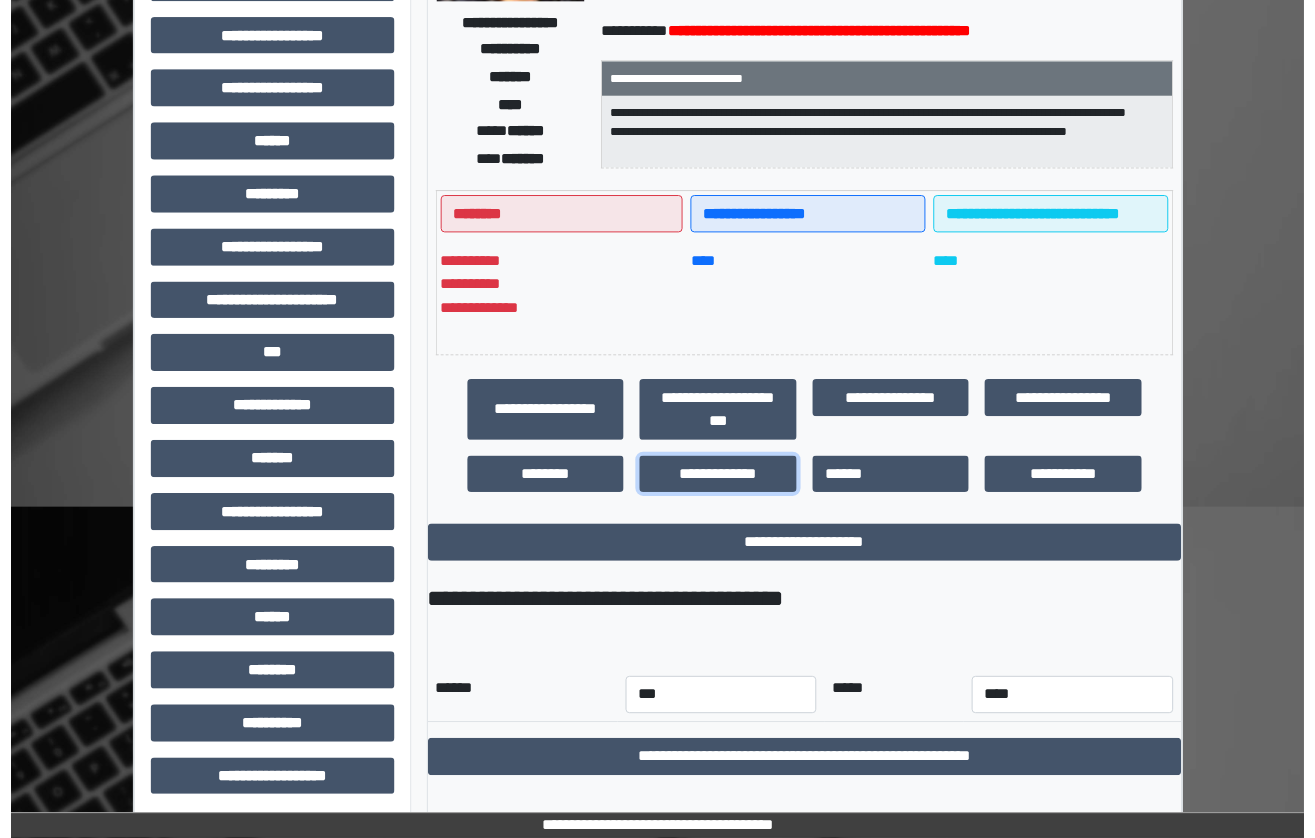 scroll, scrollTop: 341, scrollLeft: 0, axis: vertical 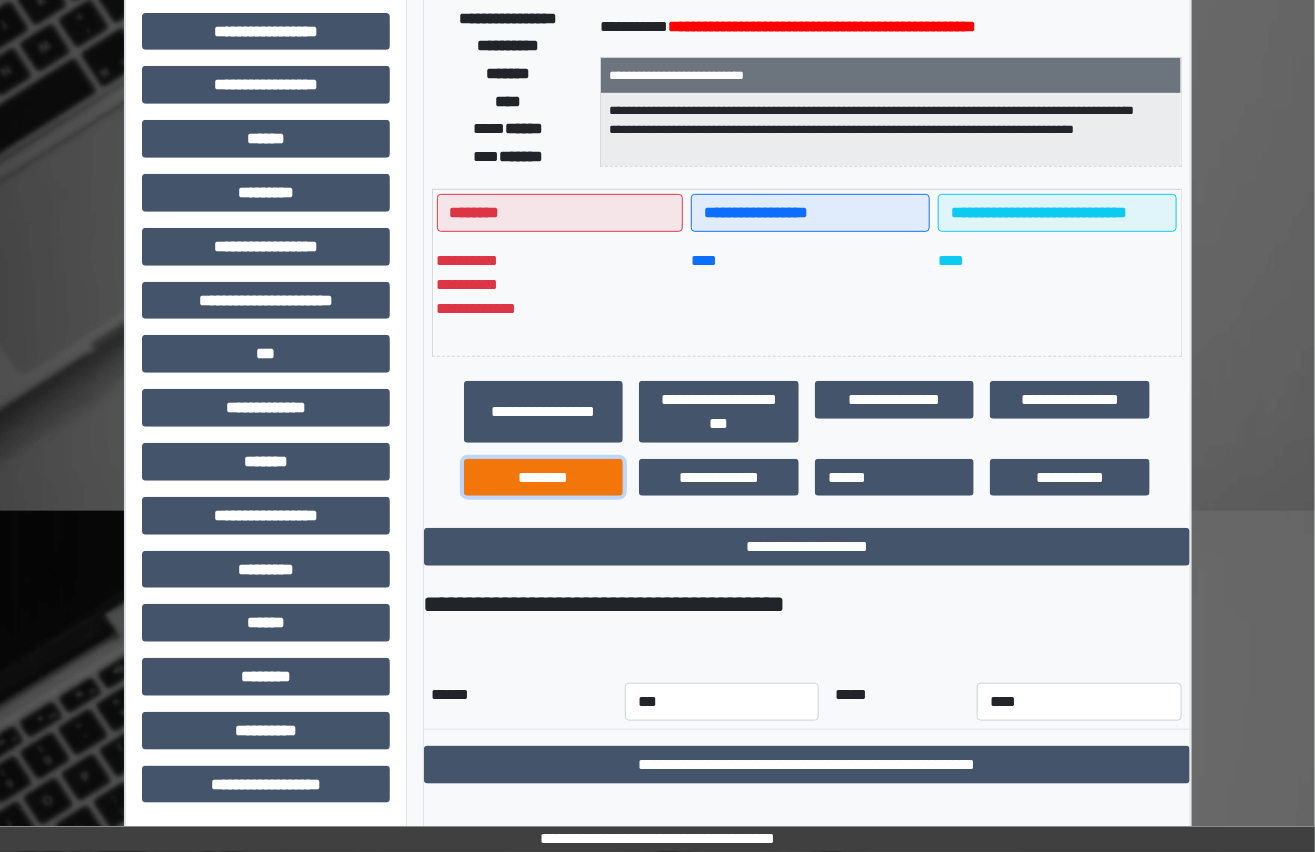 click on "********" at bounding box center [544, 478] 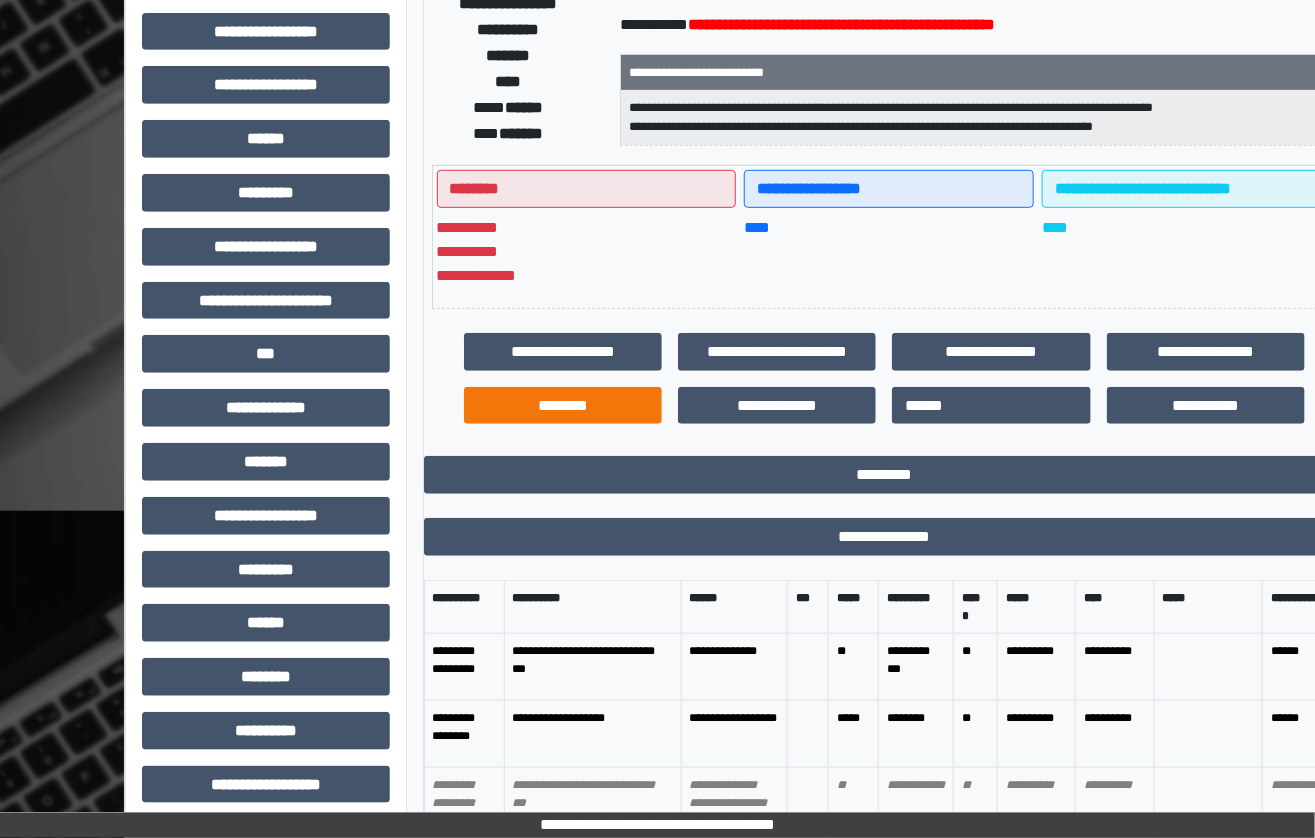 click on "*********" at bounding box center (885, 475) 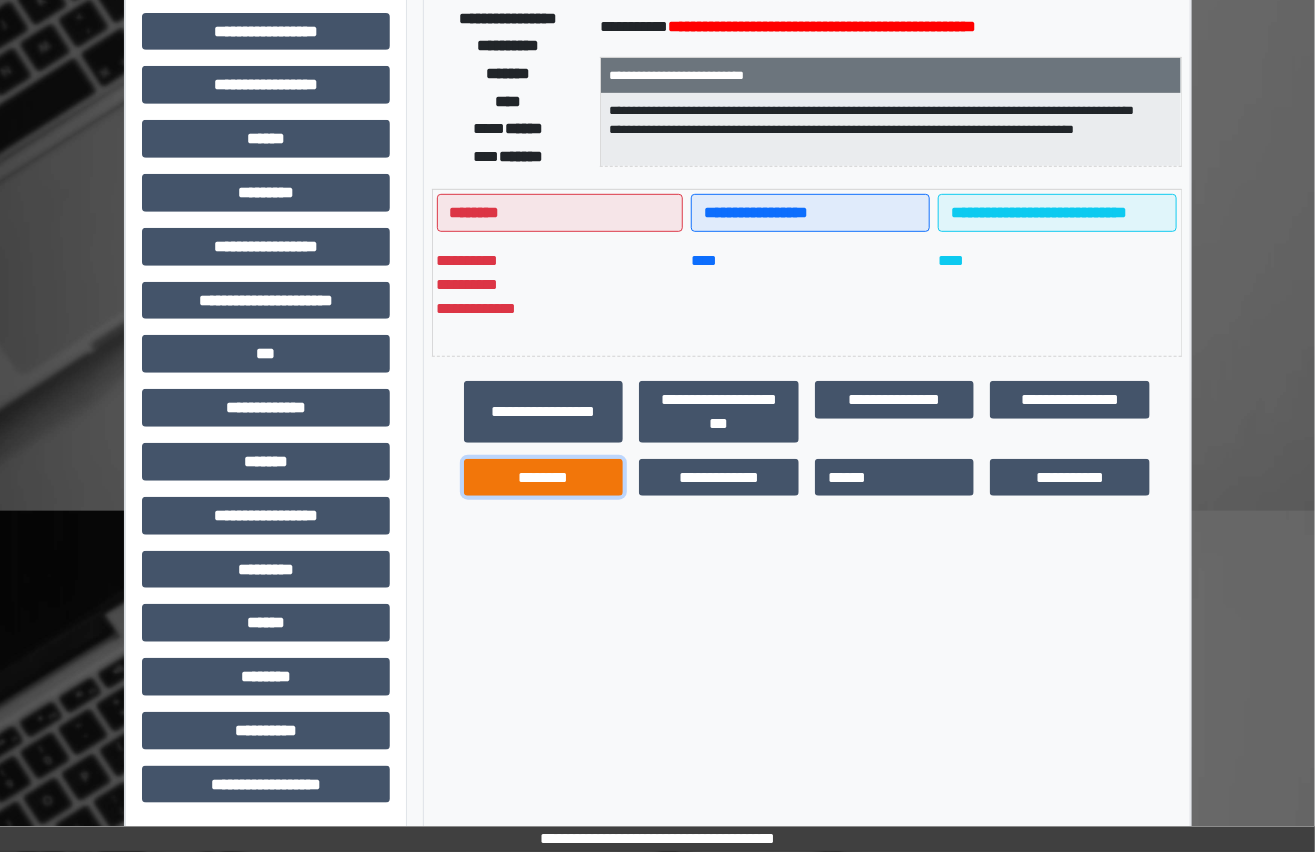click on "********" at bounding box center [544, 478] 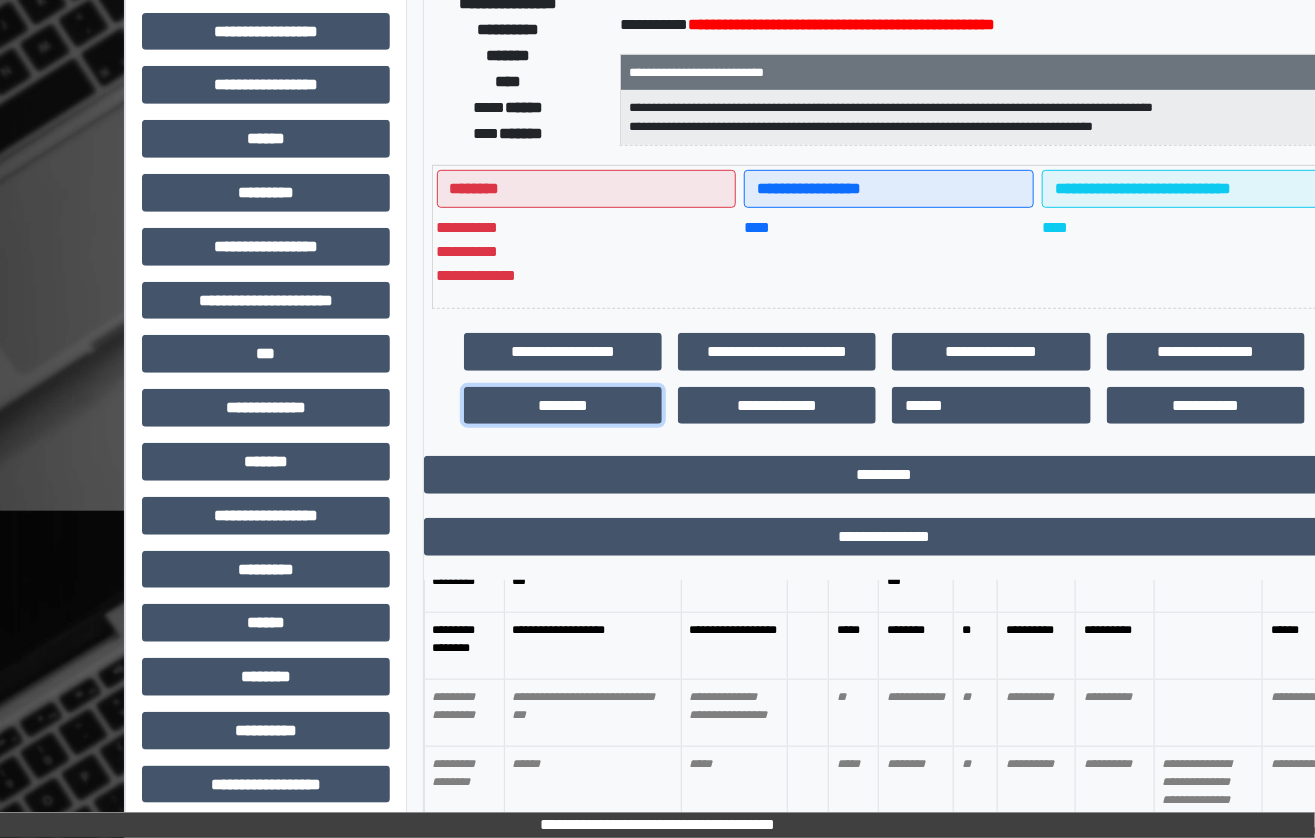 scroll, scrollTop: 0, scrollLeft: 0, axis: both 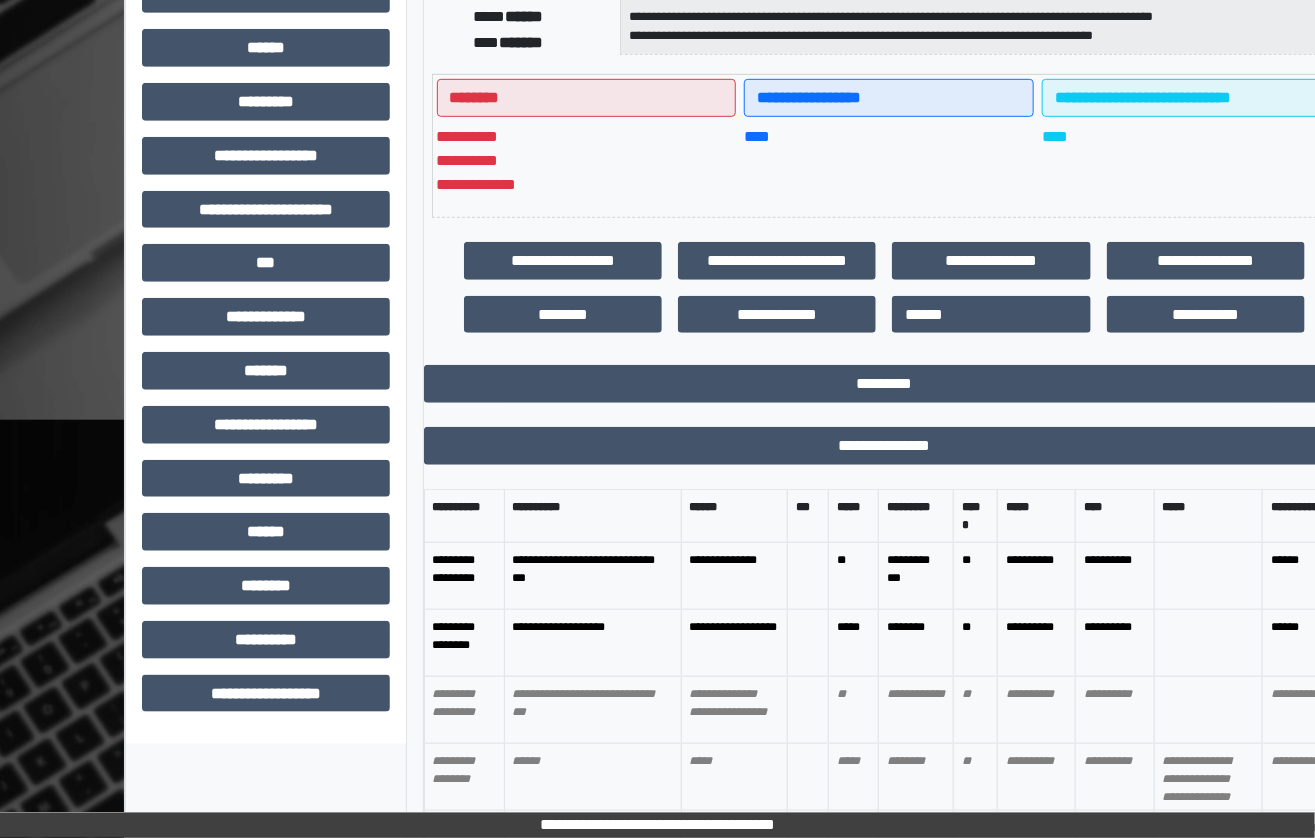click on "**********" at bounding box center (266, 329) 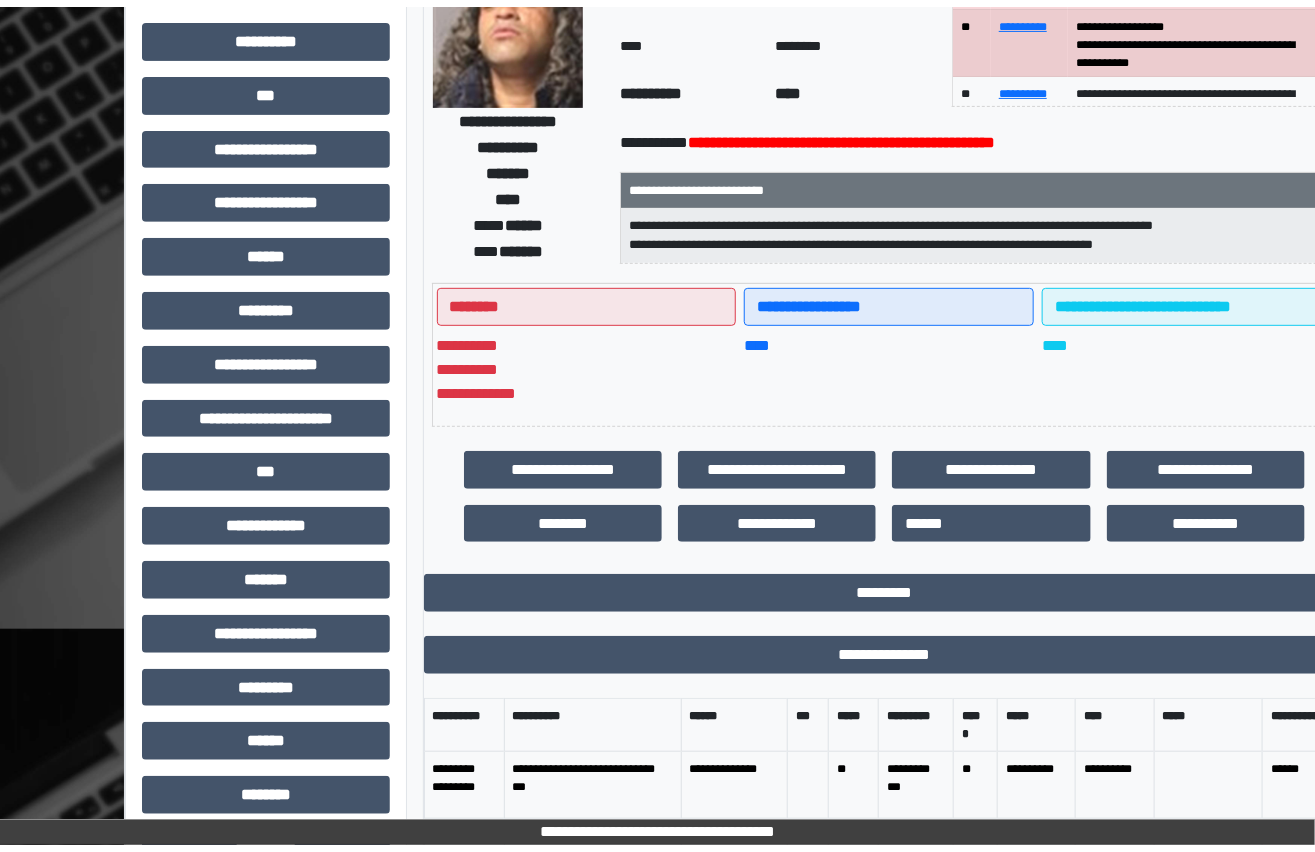 scroll, scrollTop: 160, scrollLeft: 0, axis: vertical 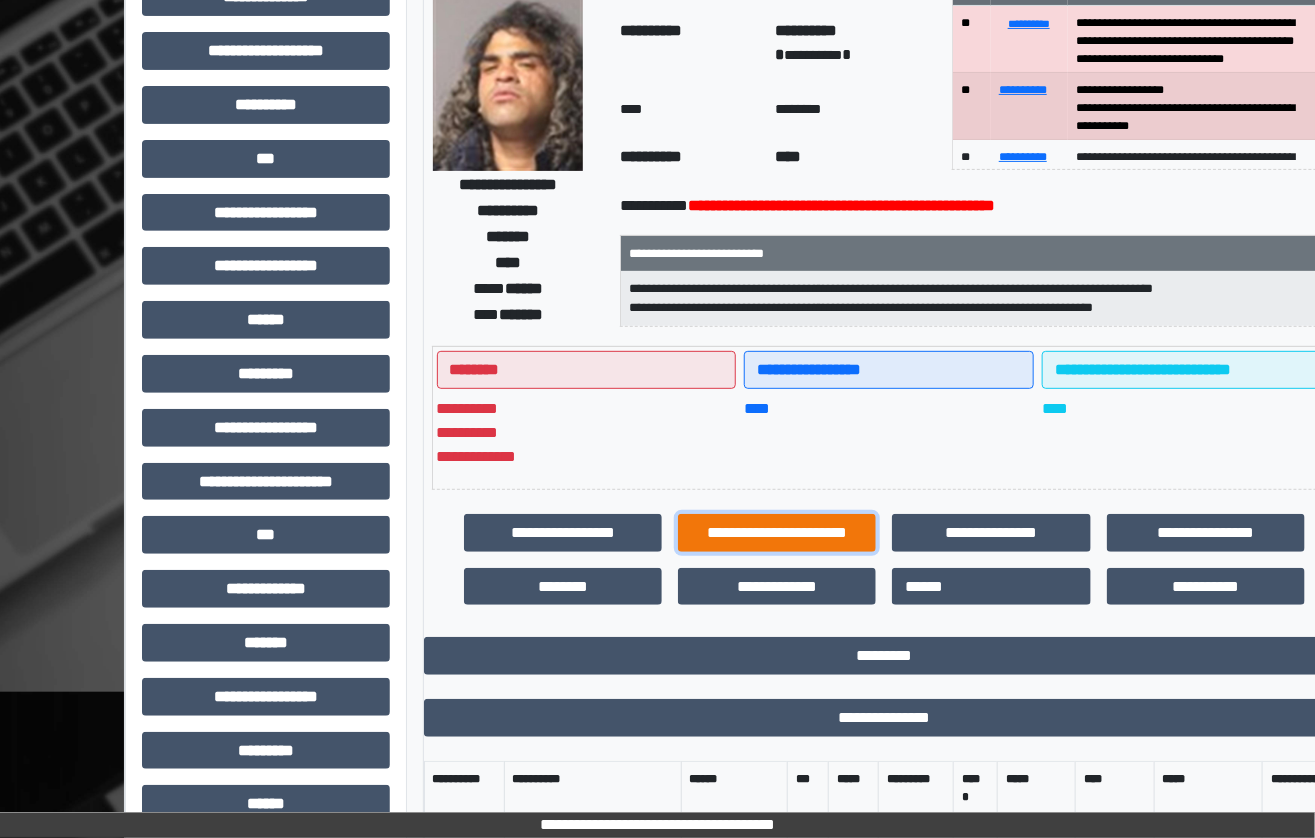 click on "**********" at bounding box center [777, 533] 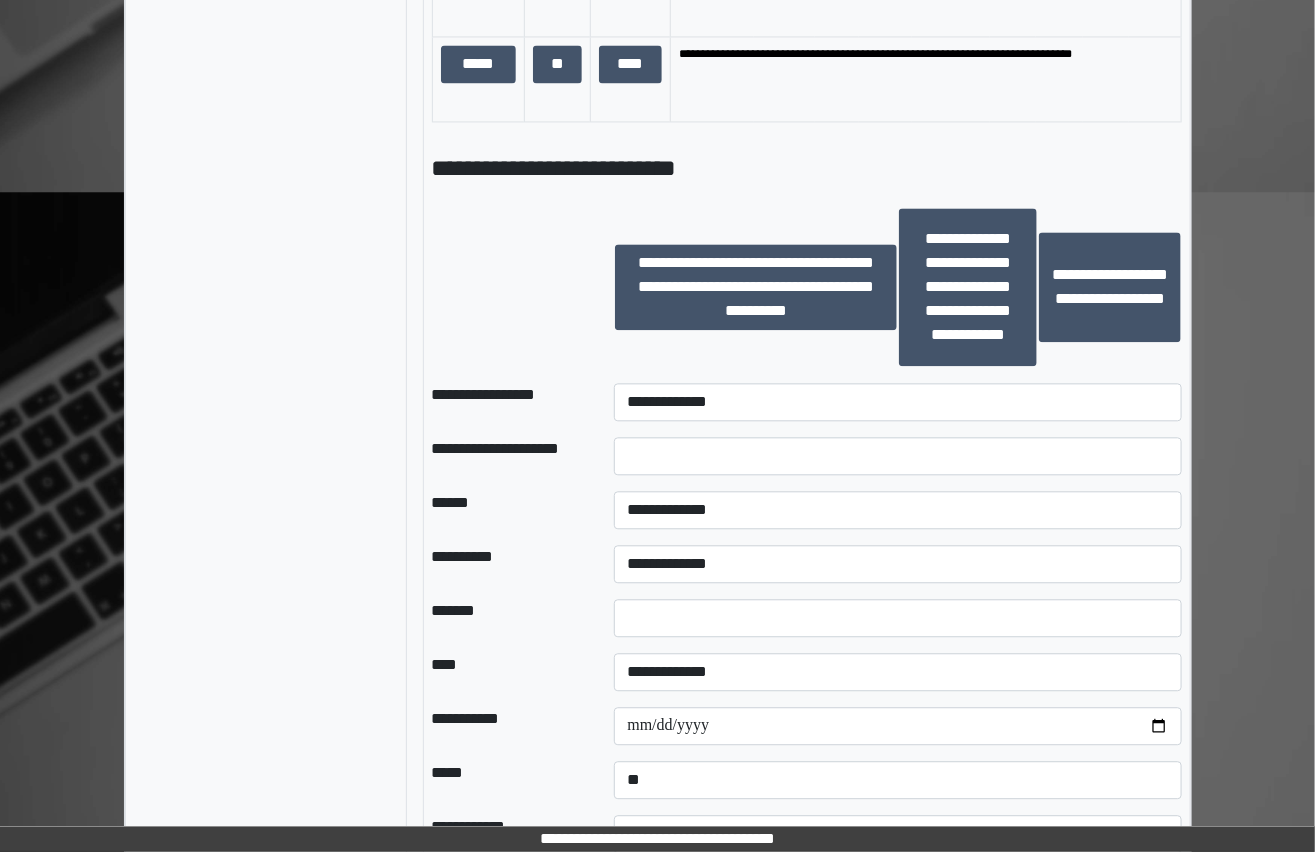 scroll, scrollTop: 1545, scrollLeft: 0, axis: vertical 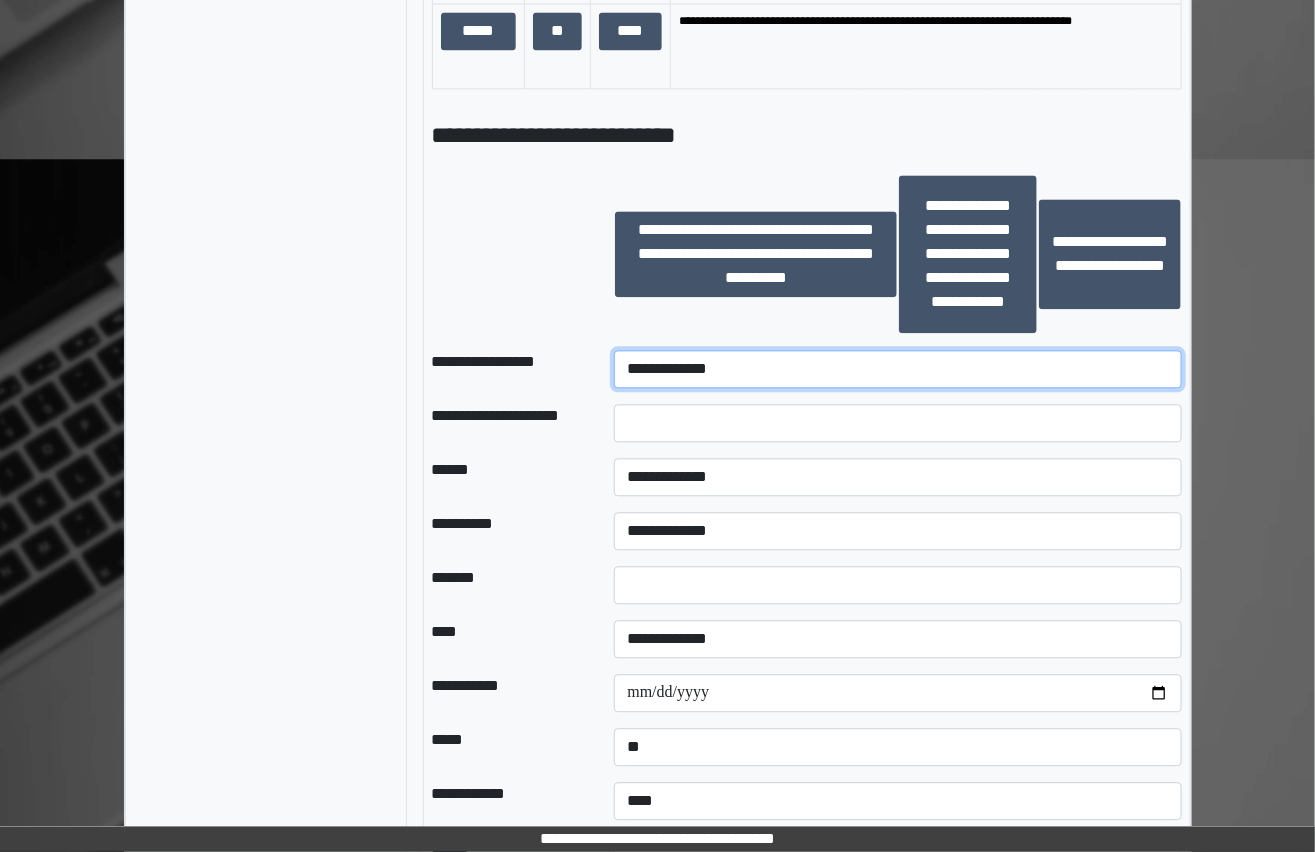click on "**********" at bounding box center (898, 369) 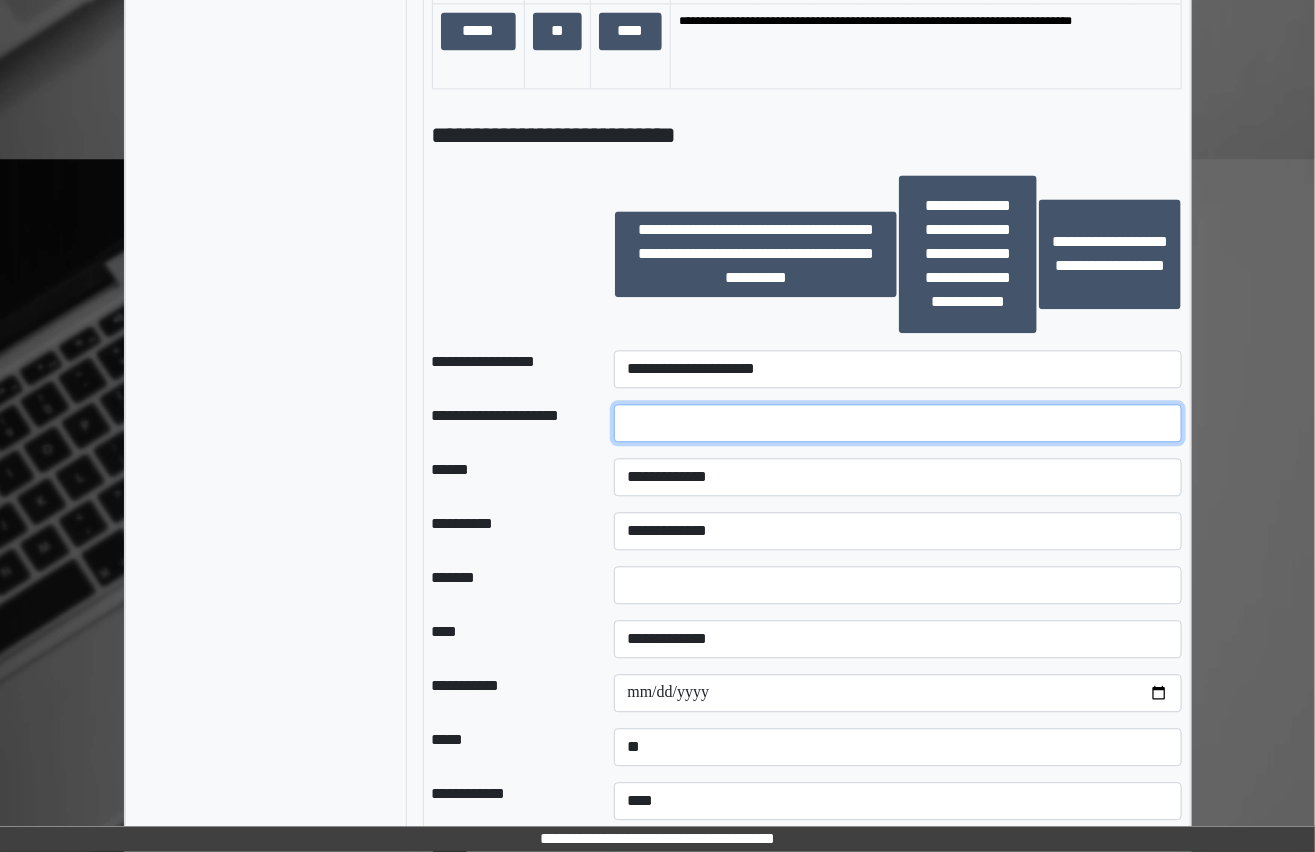 click at bounding box center [898, 423] 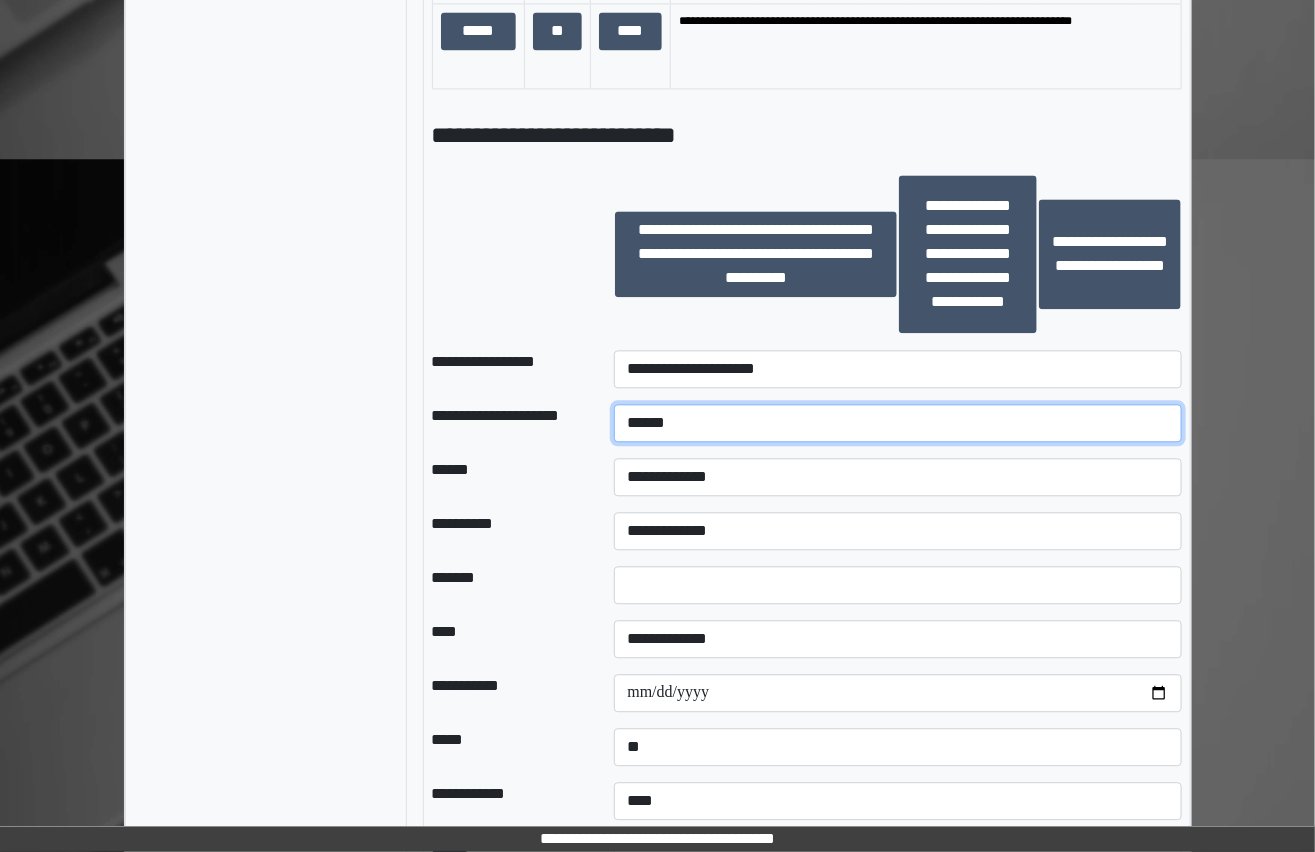 type on "******" 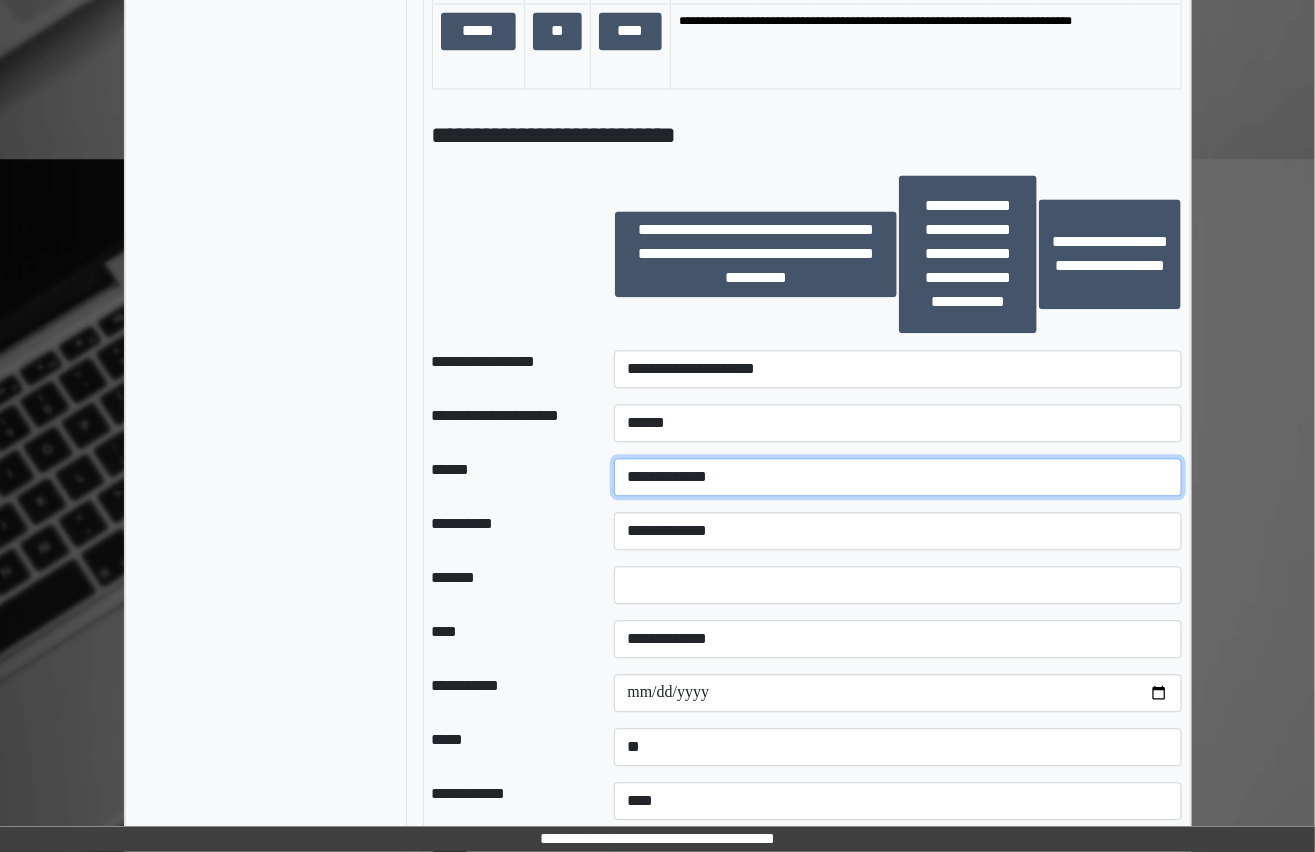 click on "**********" at bounding box center (898, 477) 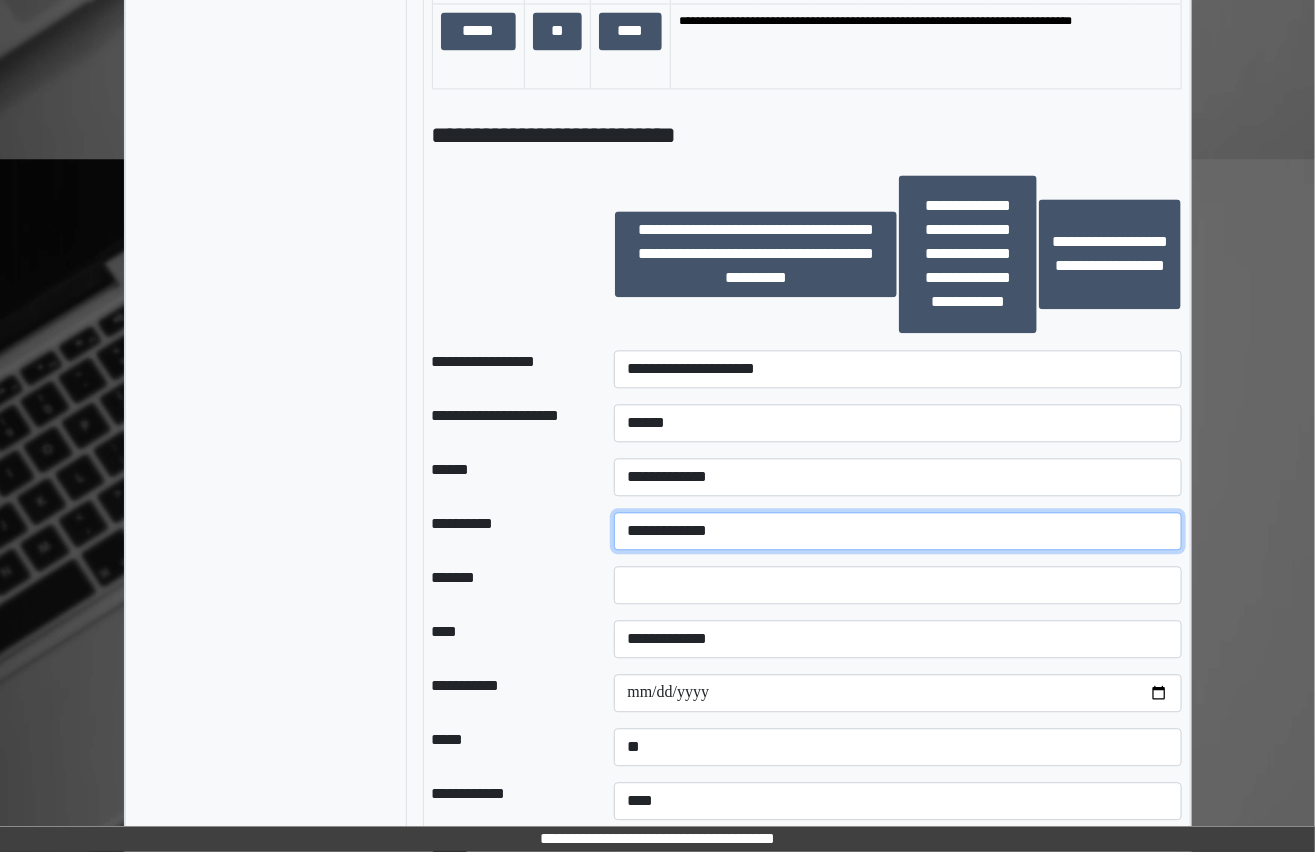 click on "**********" at bounding box center (898, 531) 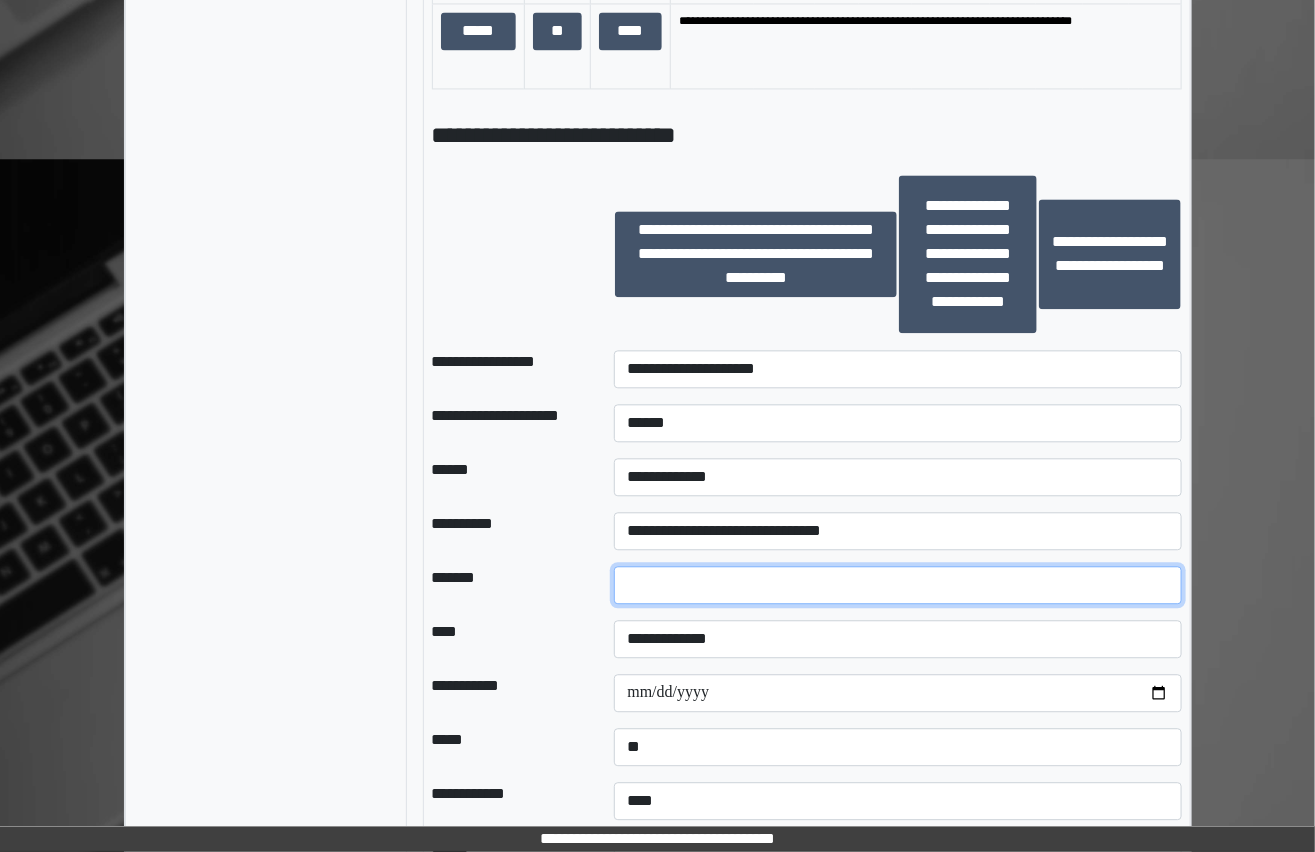 click at bounding box center [898, 585] 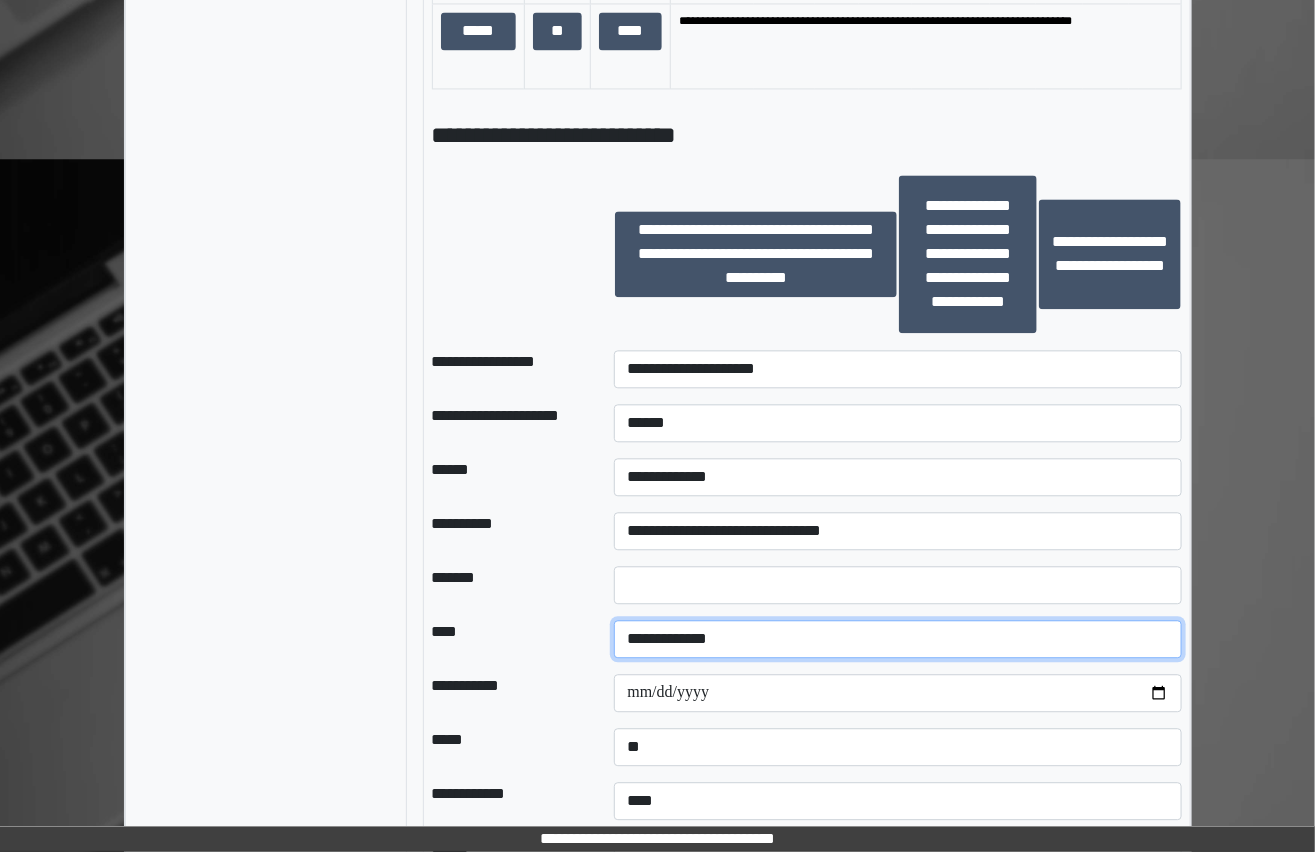 click on "**********" at bounding box center [898, 639] 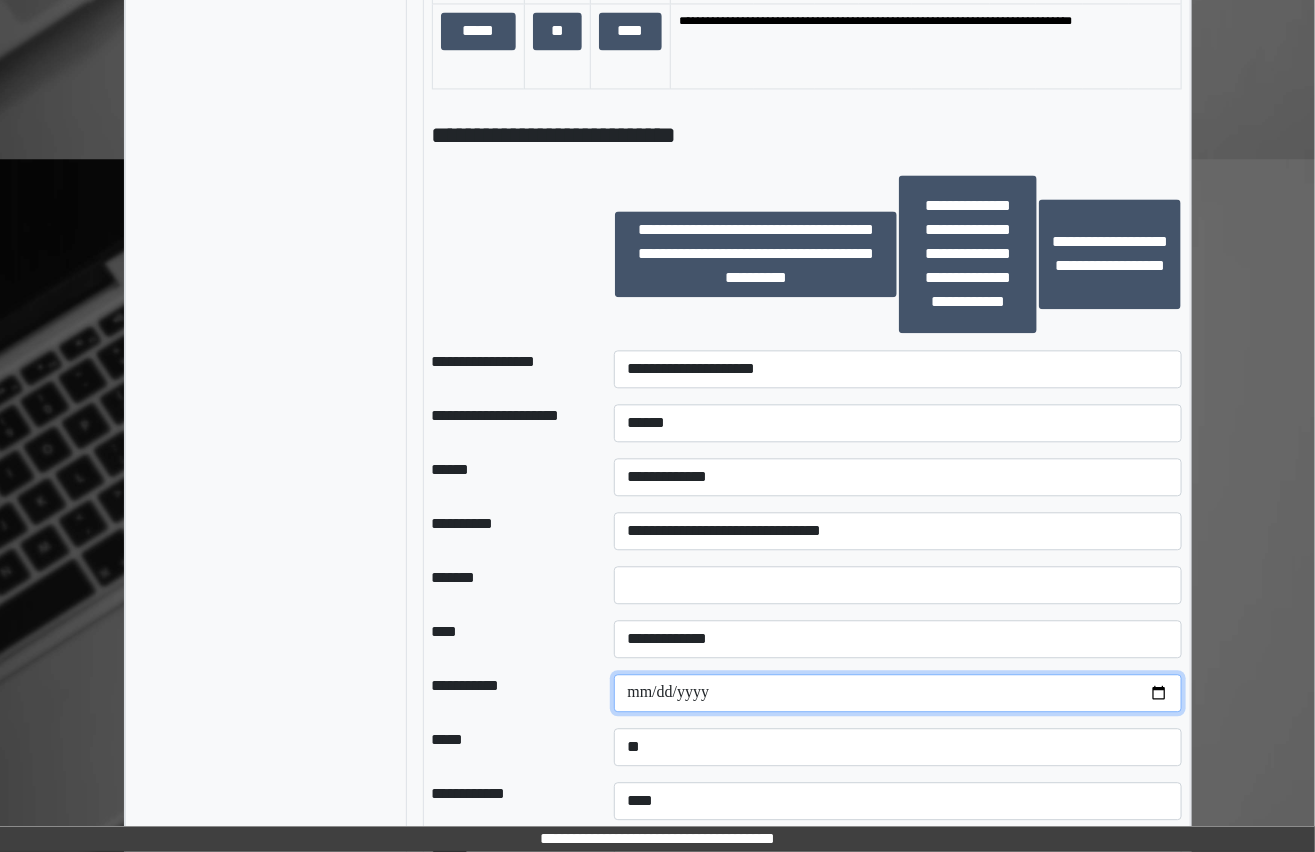 click at bounding box center (898, 693) 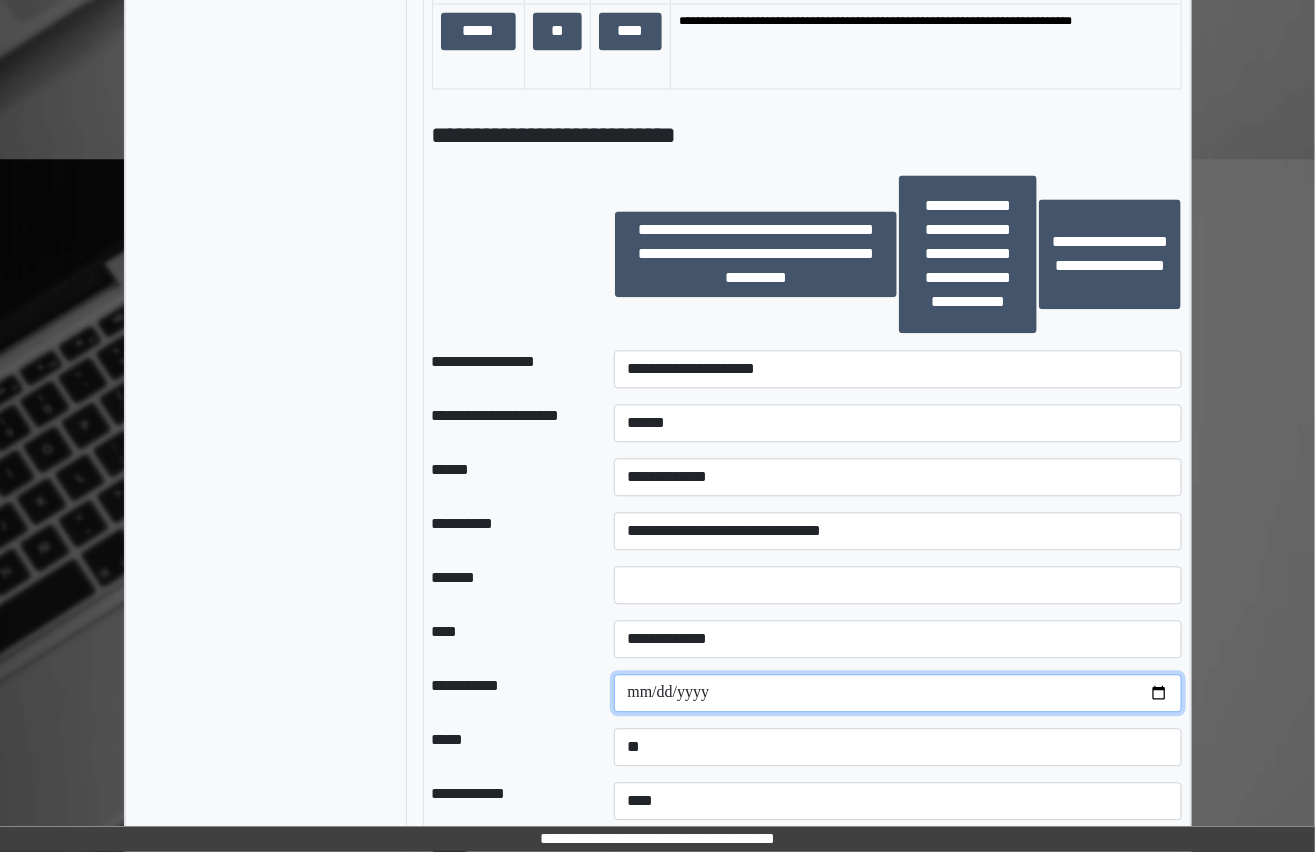 scroll, scrollTop: 1719, scrollLeft: 0, axis: vertical 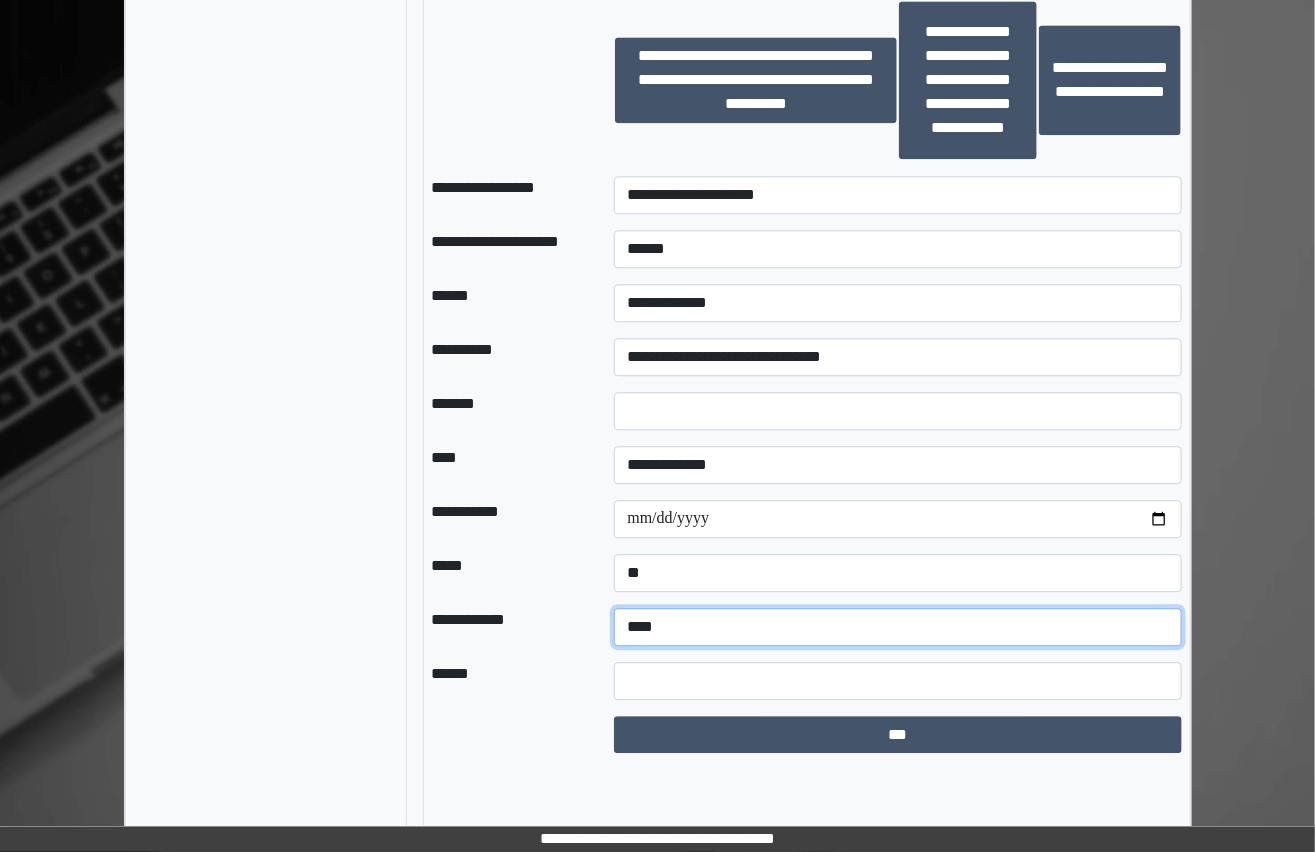 click on "**********" at bounding box center (898, 627) 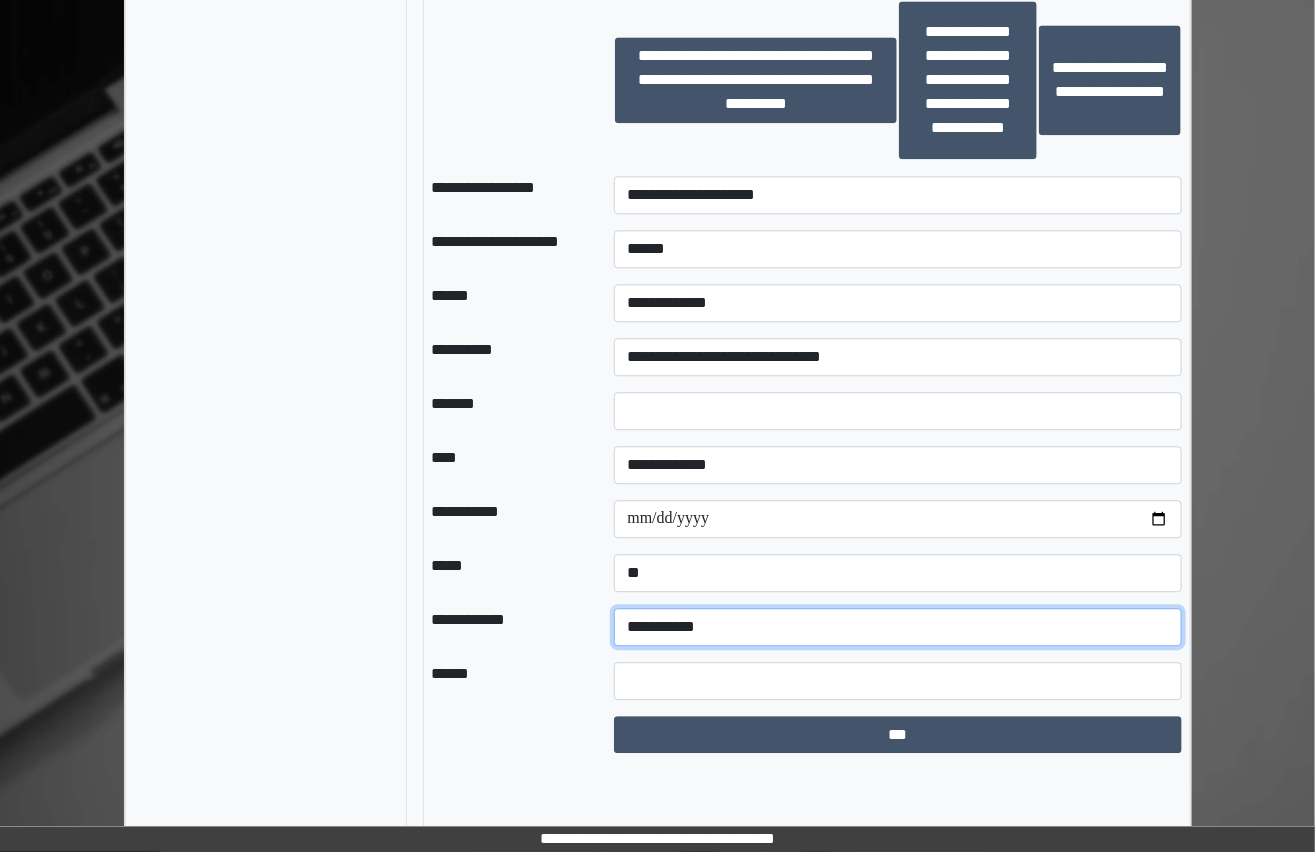 click on "**********" at bounding box center [898, 627] 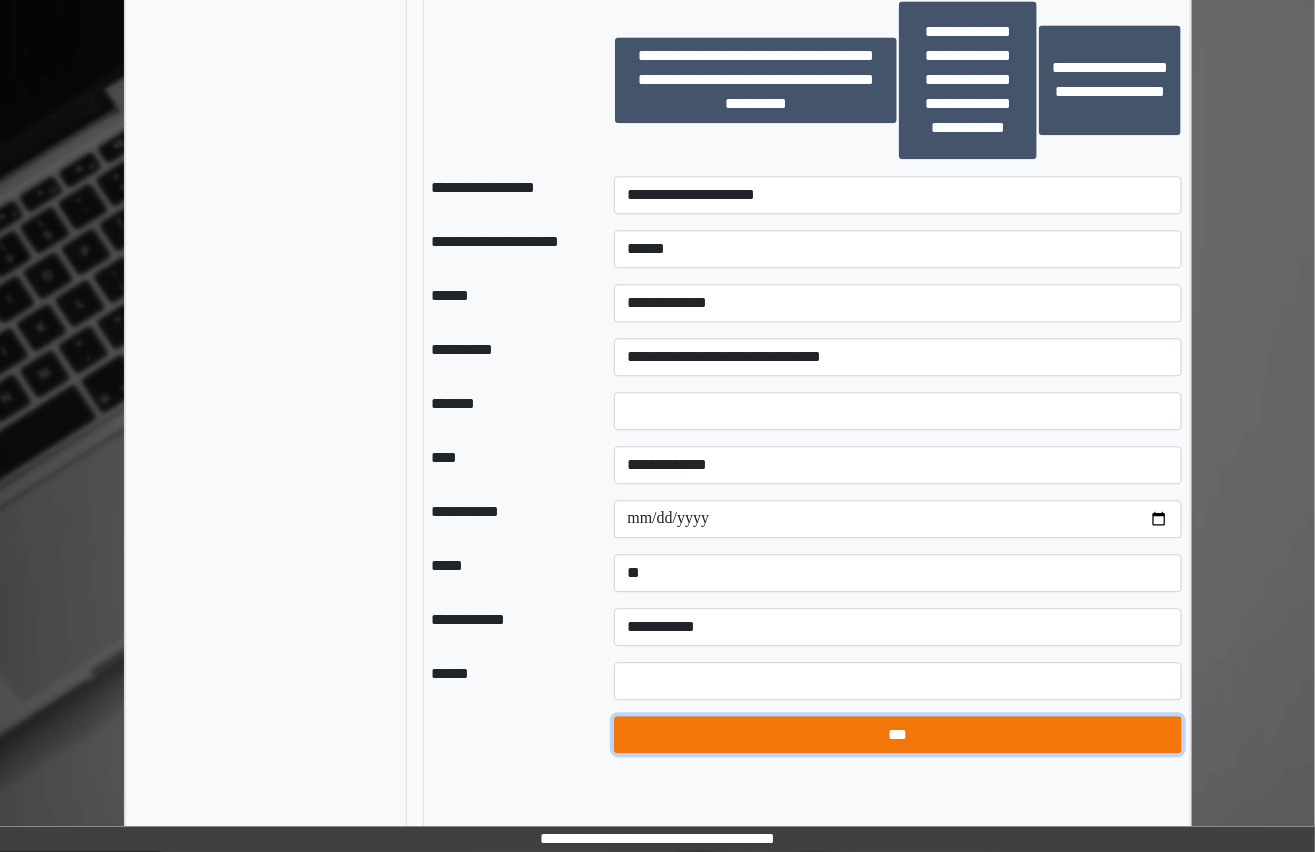 click on "***" at bounding box center (898, 735) 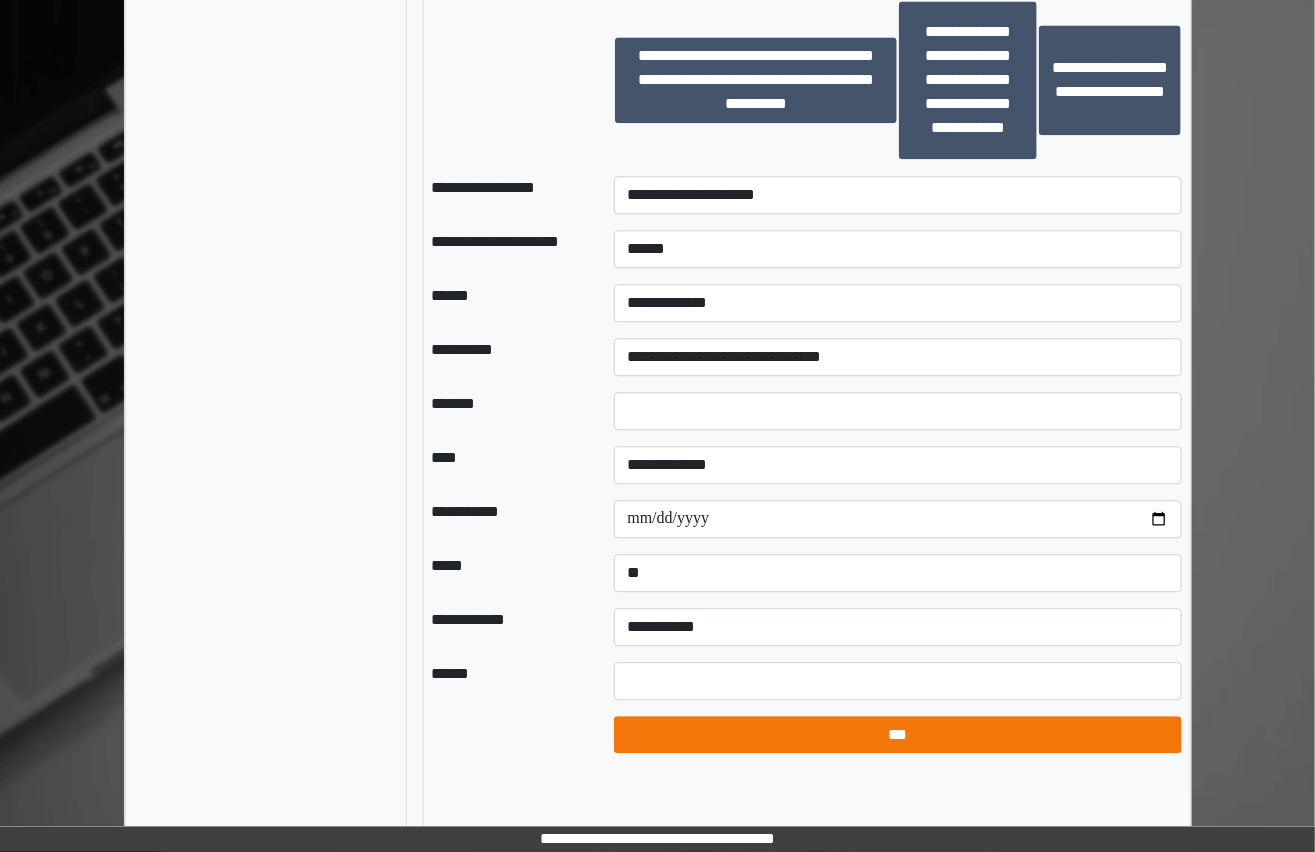 select on "*" 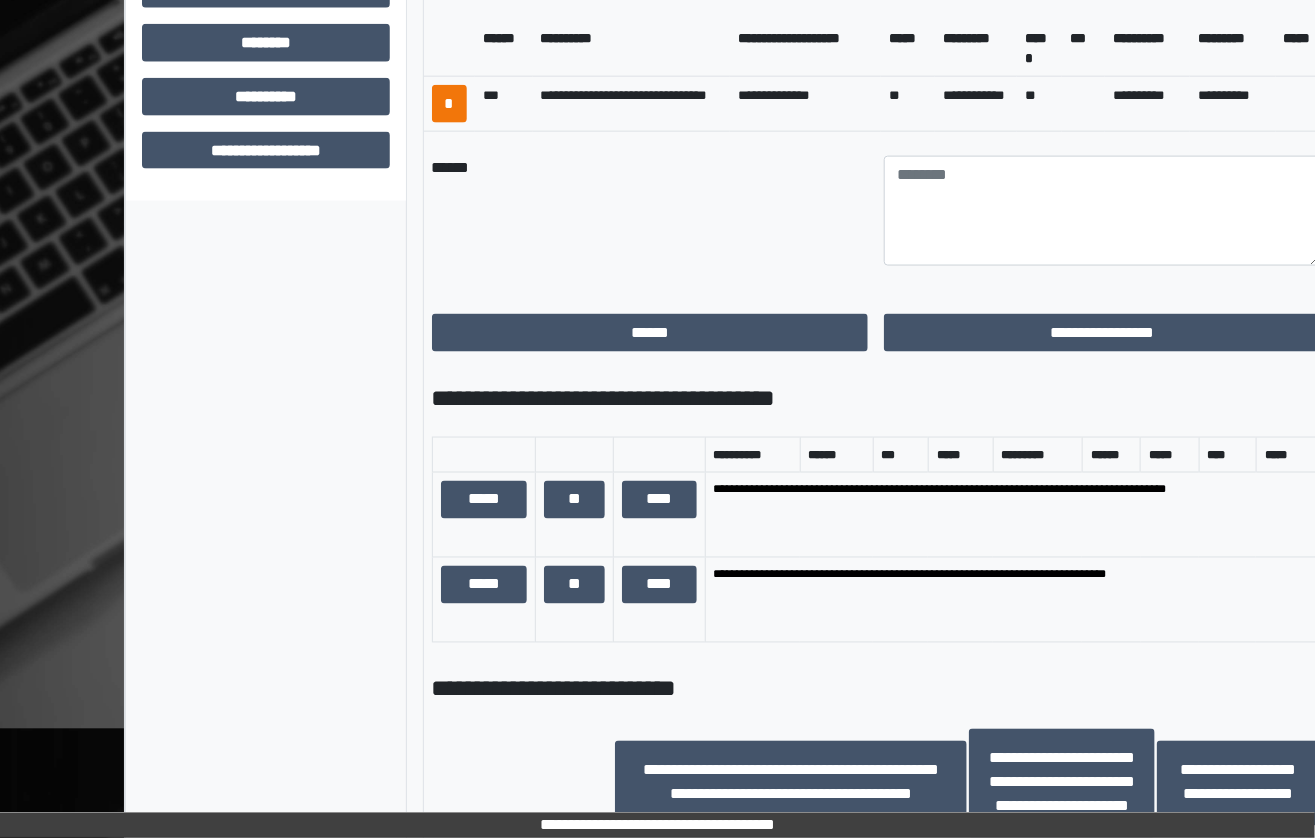 scroll, scrollTop: 884, scrollLeft: 0, axis: vertical 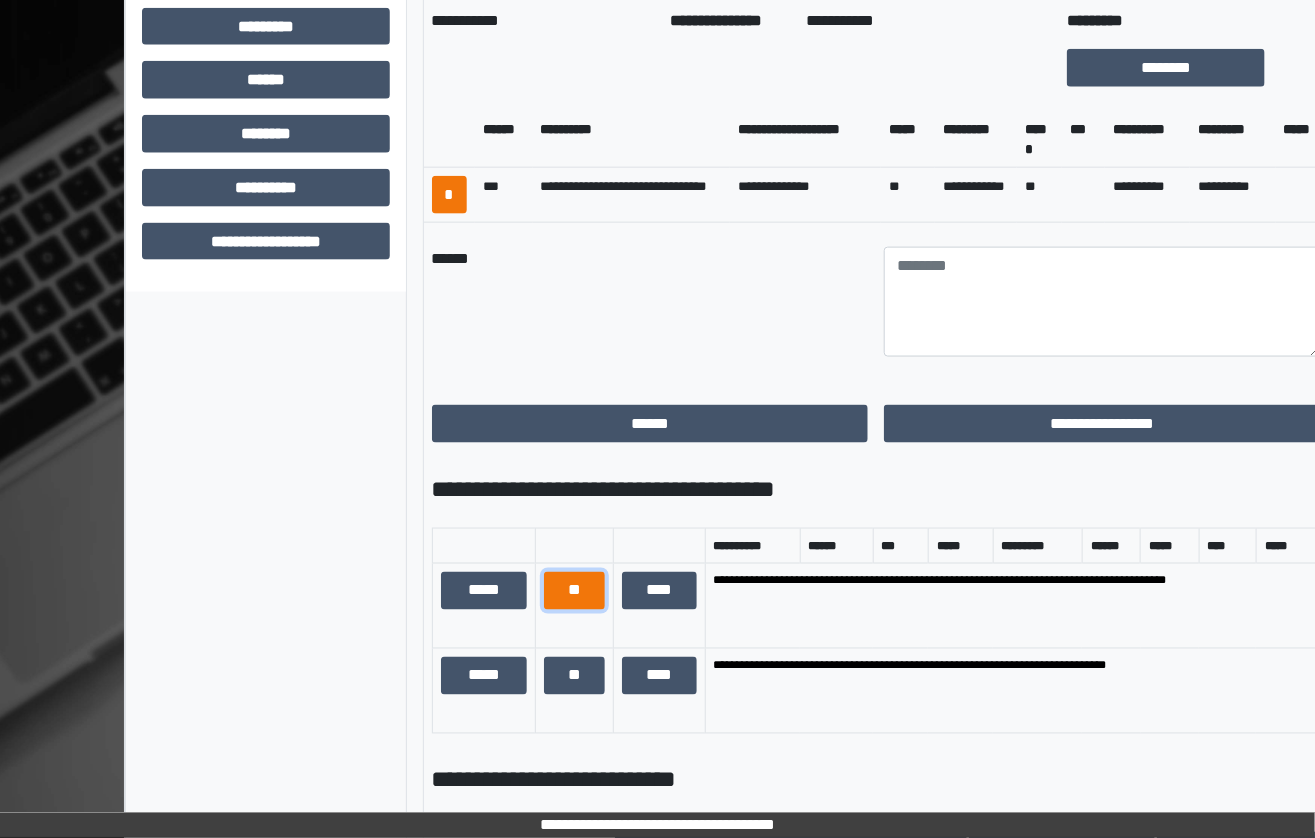click on "**" at bounding box center (574, 591) 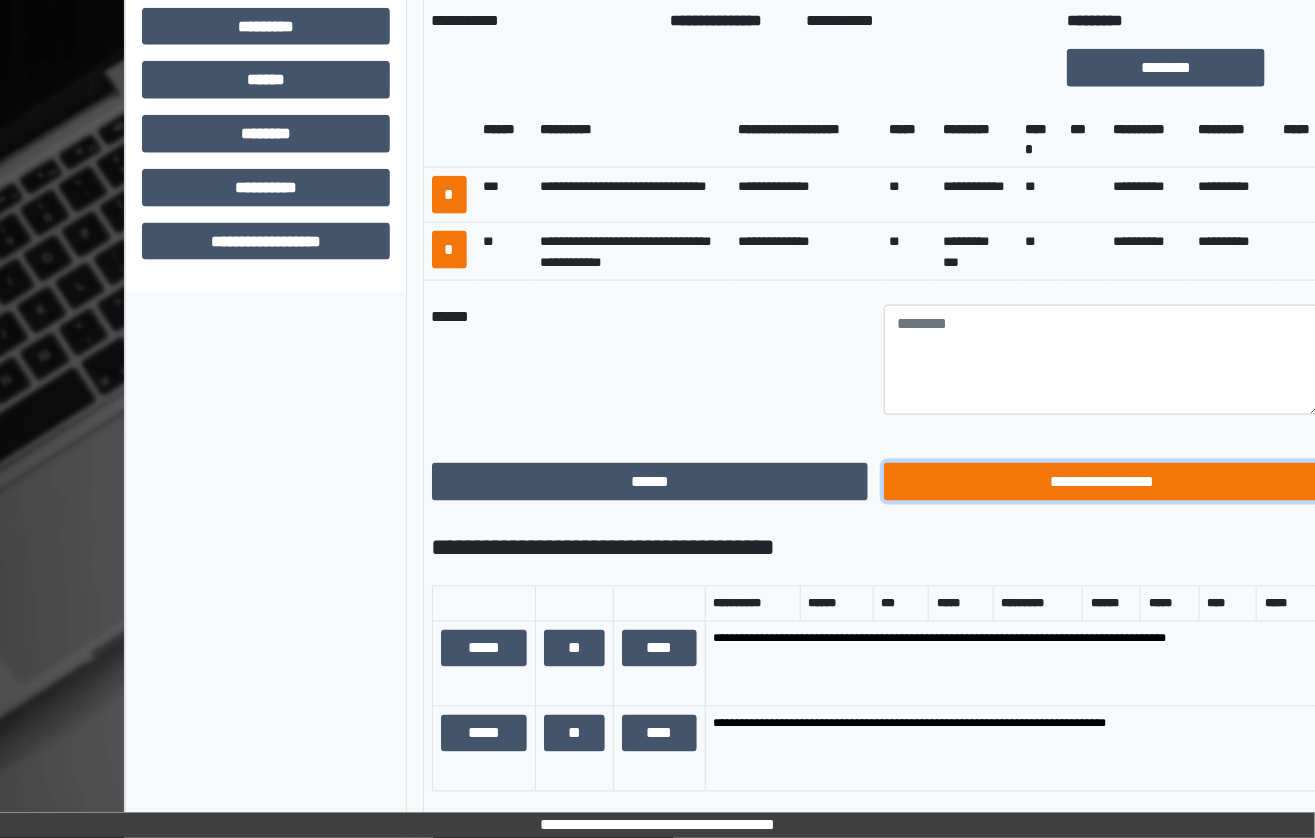 click on "**********" at bounding box center (1102, 482) 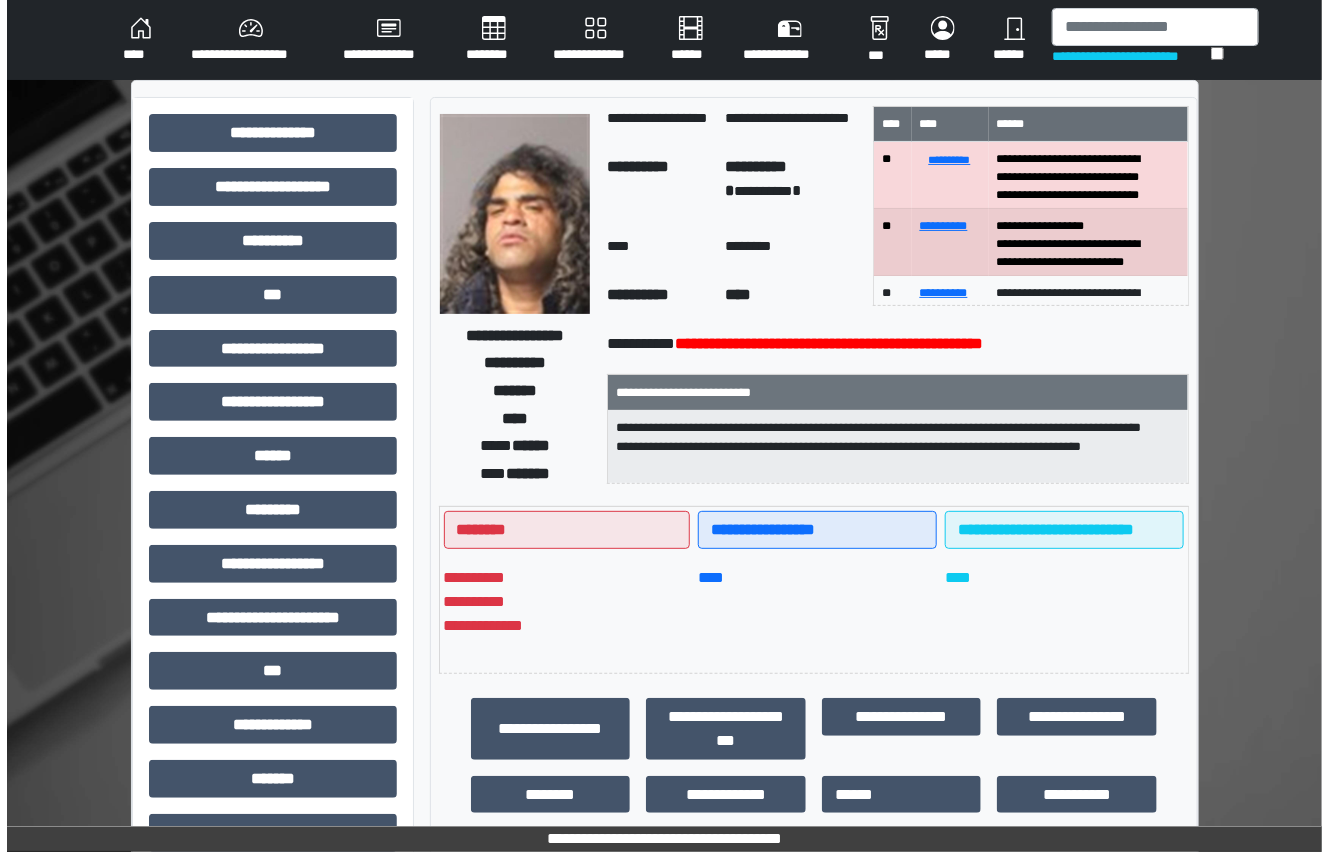 scroll, scrollTop: 0, scrollLeft: 0, axis: both 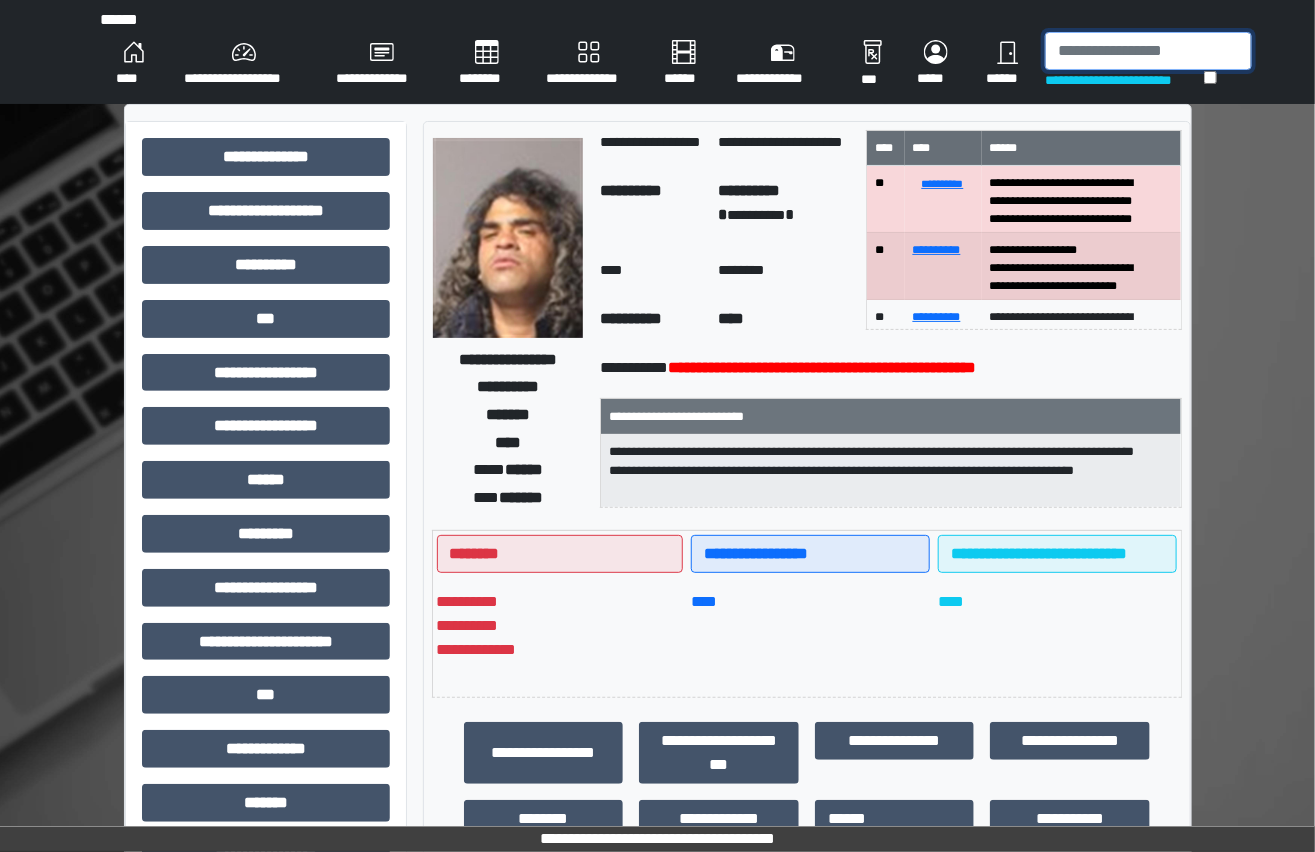 click at bounding box center (1148, 51) 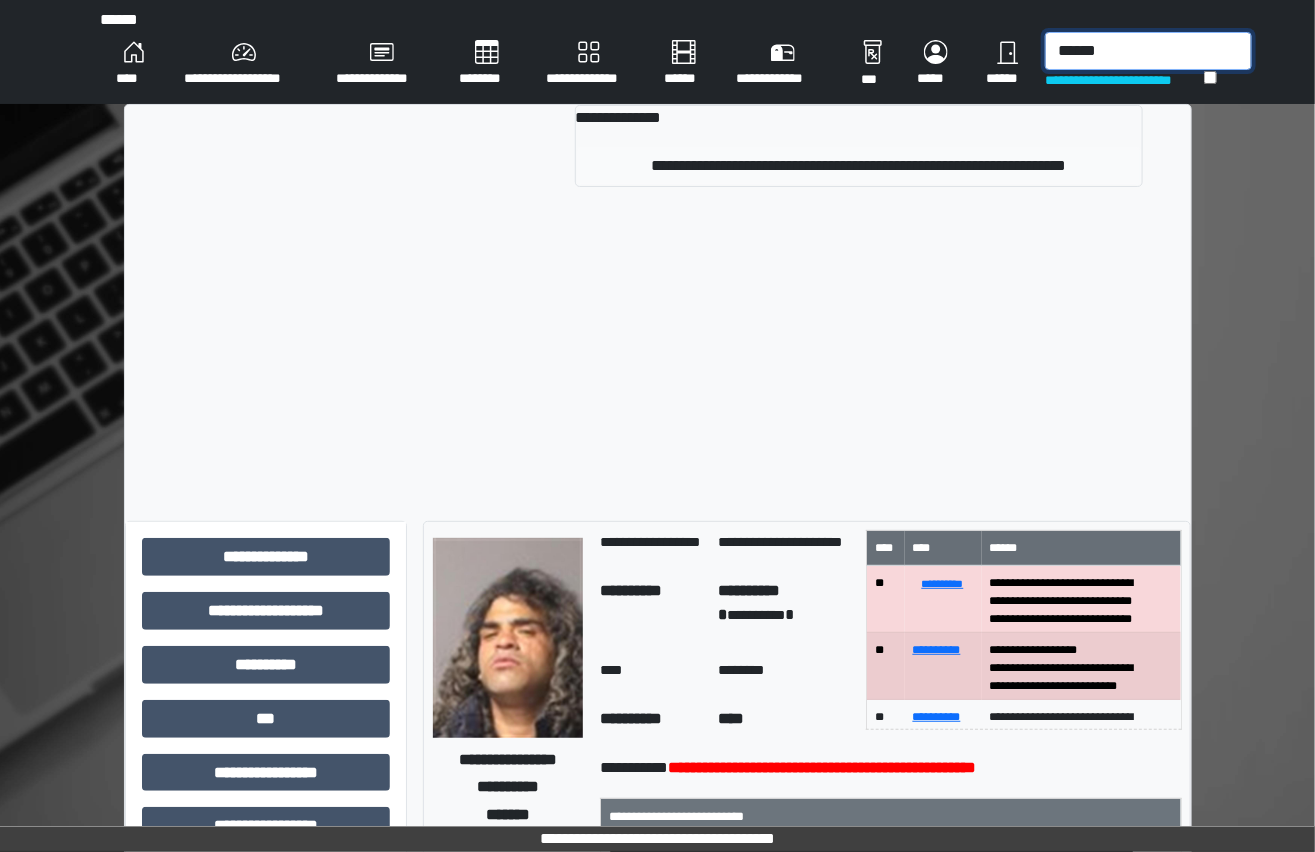 type on "******" 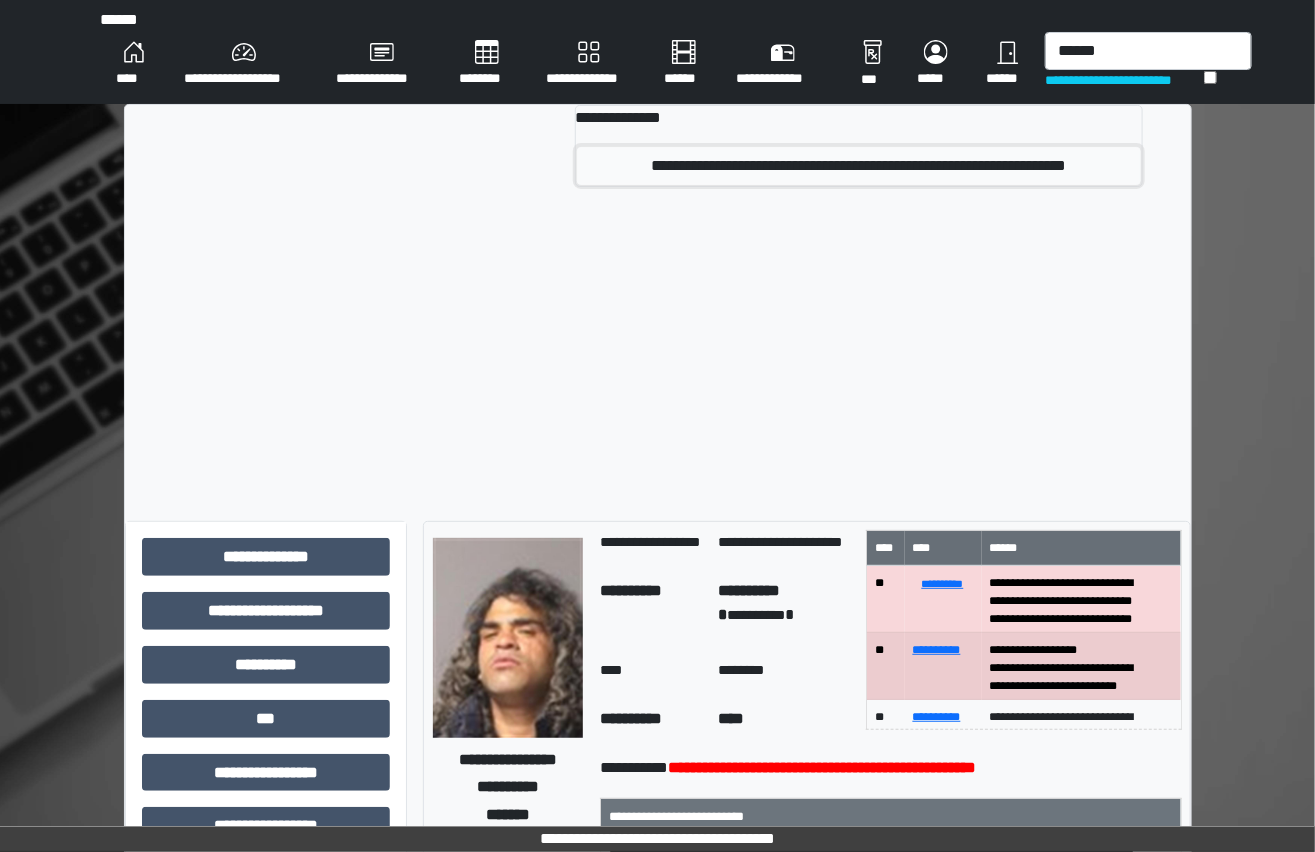 click on "**********" at bounding box center [859, 166] 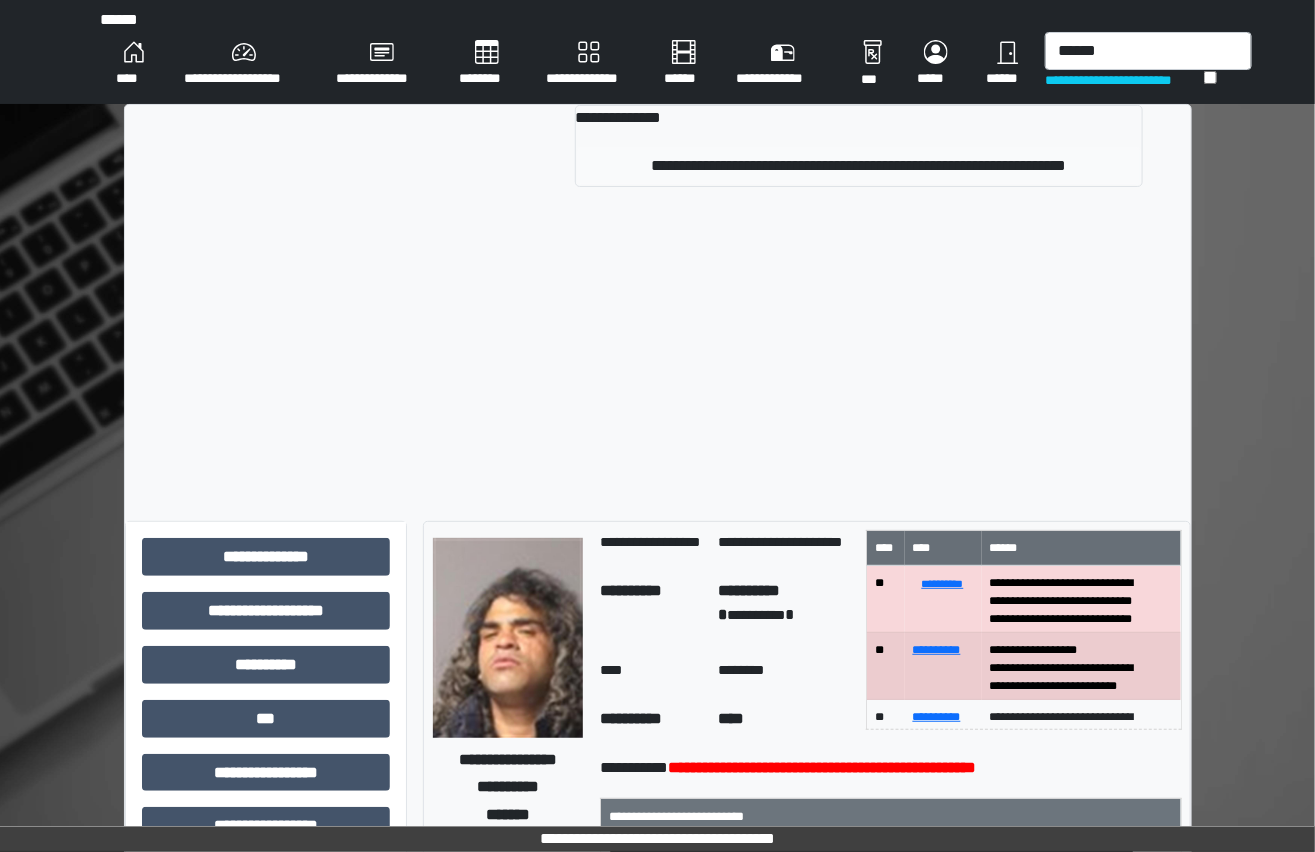 type 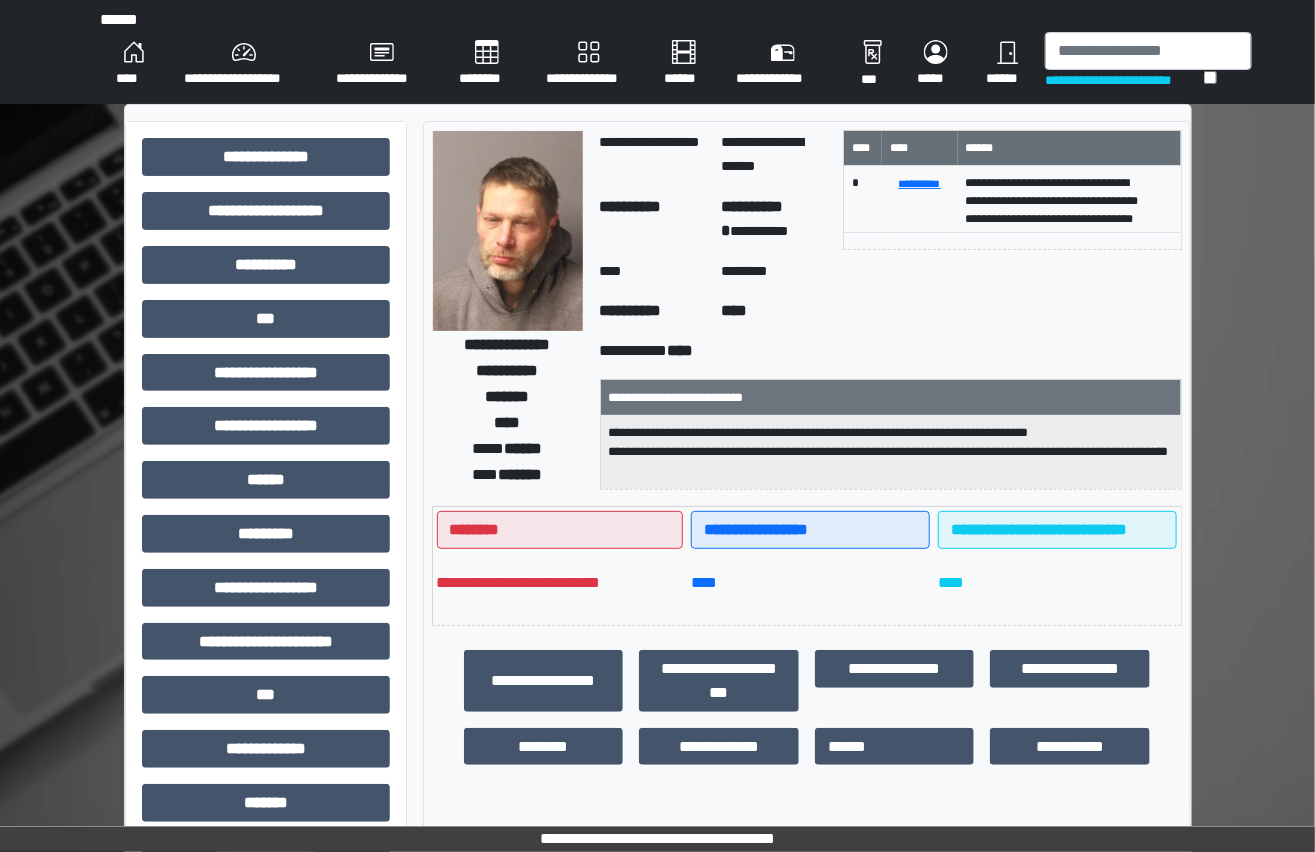 click on "**********" at bounding box center (658, 649) 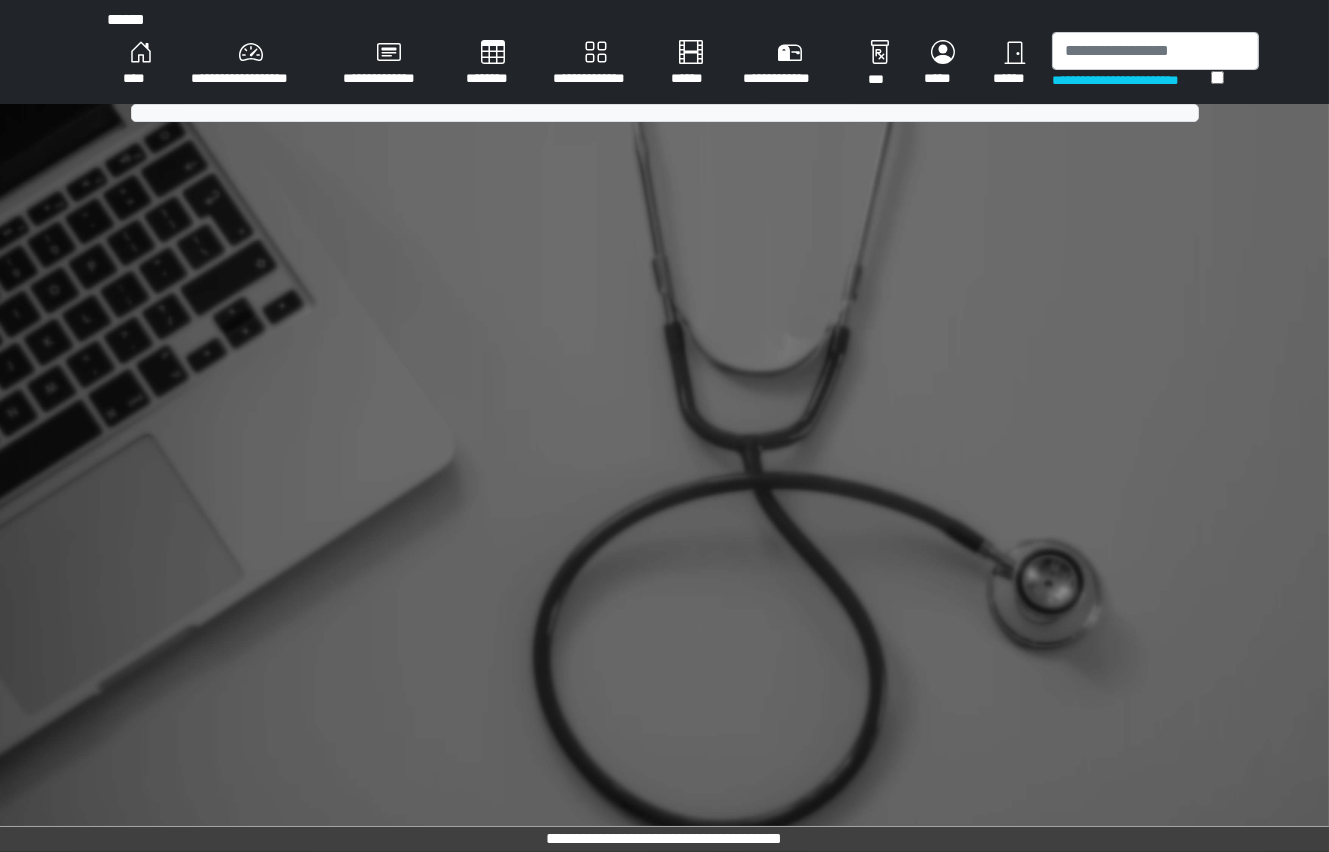 click on "****" at bounding box center (141, 64) 